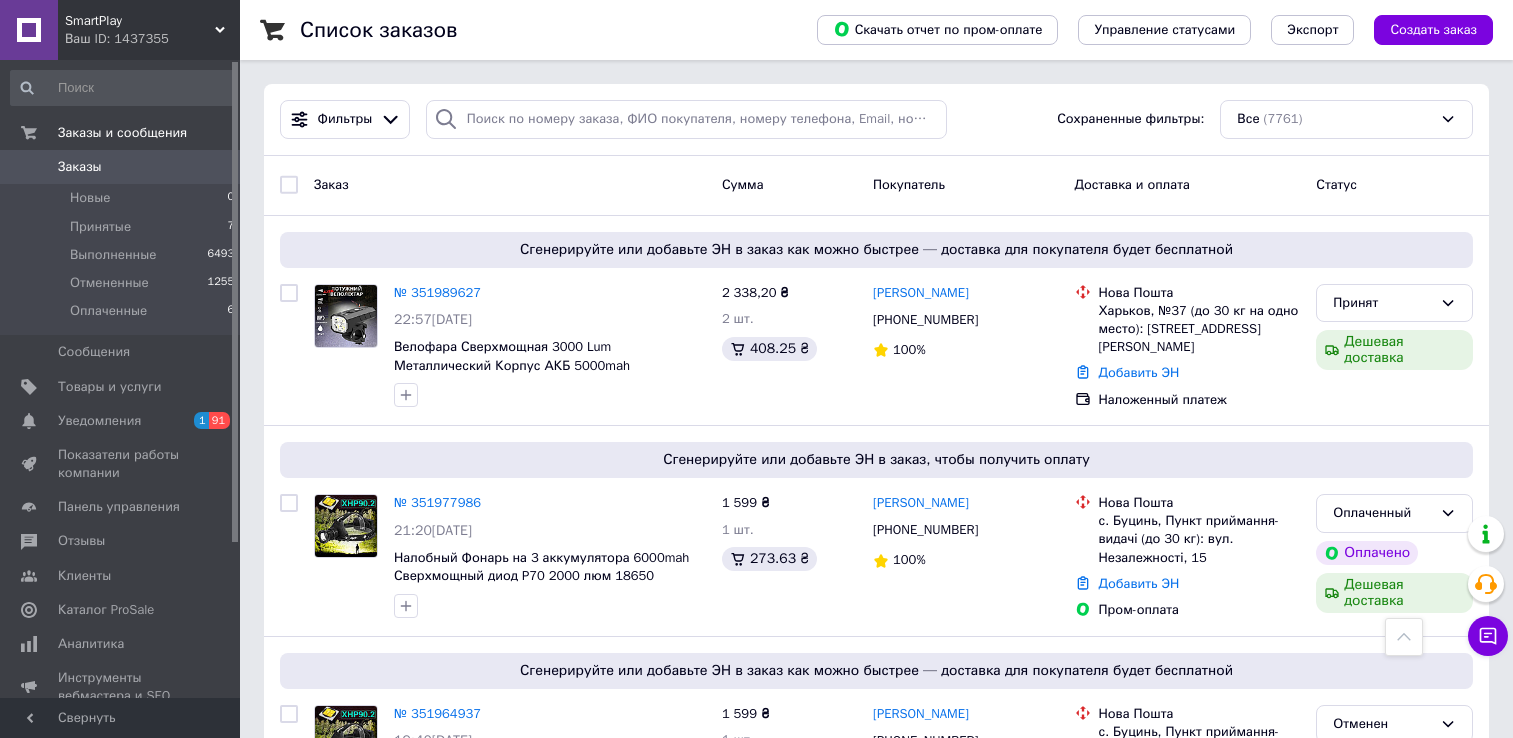 scroll, scrollTop: 897, scrollLeft: 0, axis: vertical 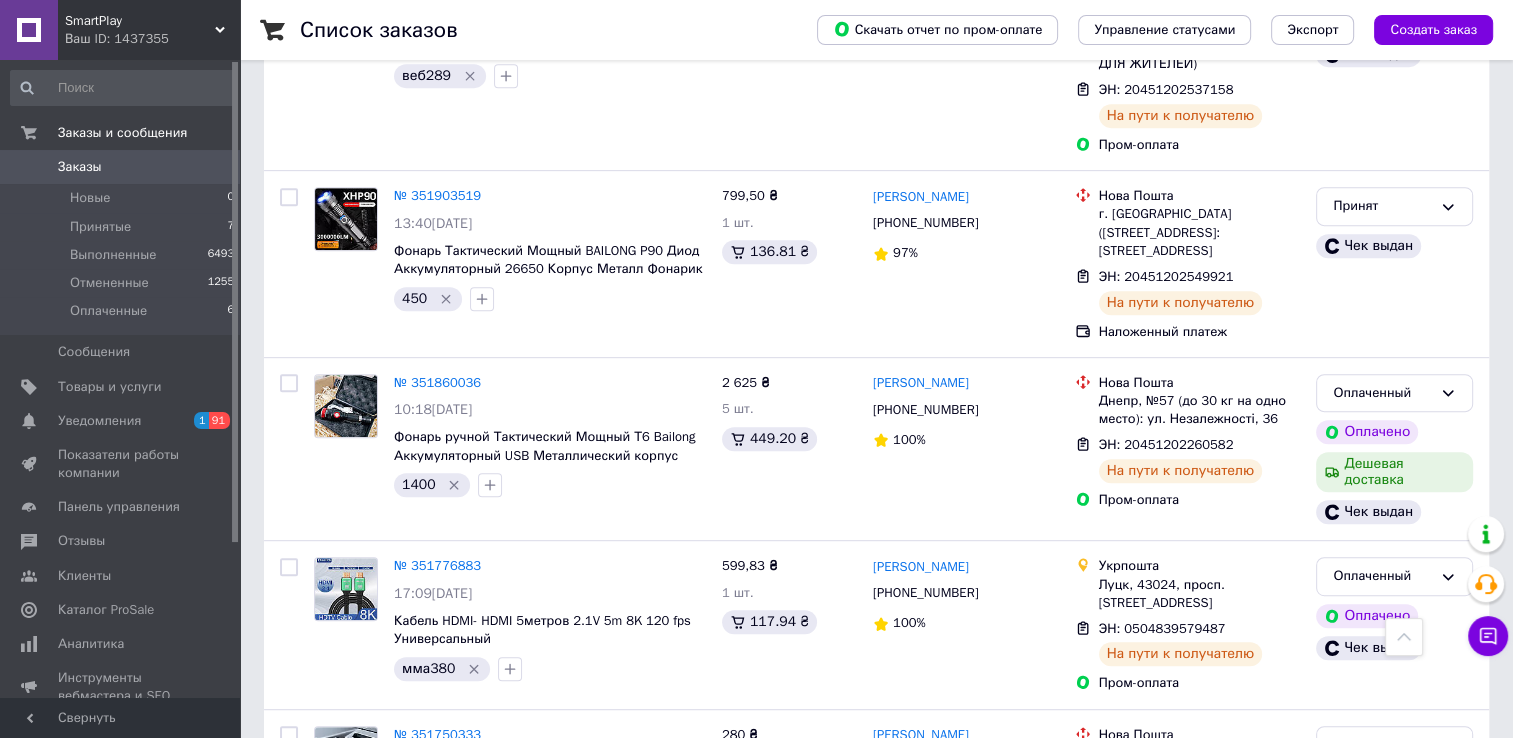 click on "Заказы" at bounding box center (80, 167) 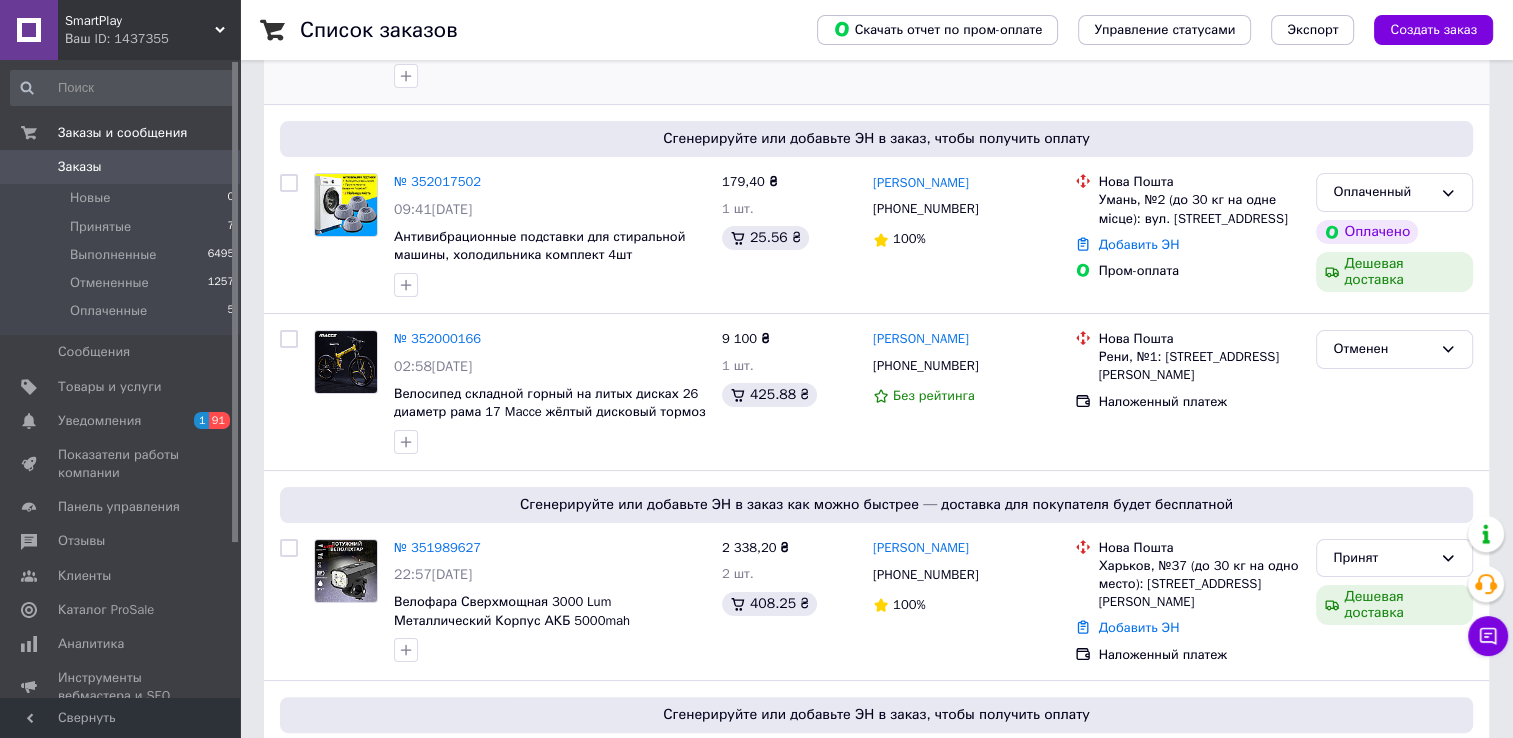 scroll, scrollTop: 270, scrollLeft: 0, axis: vertical 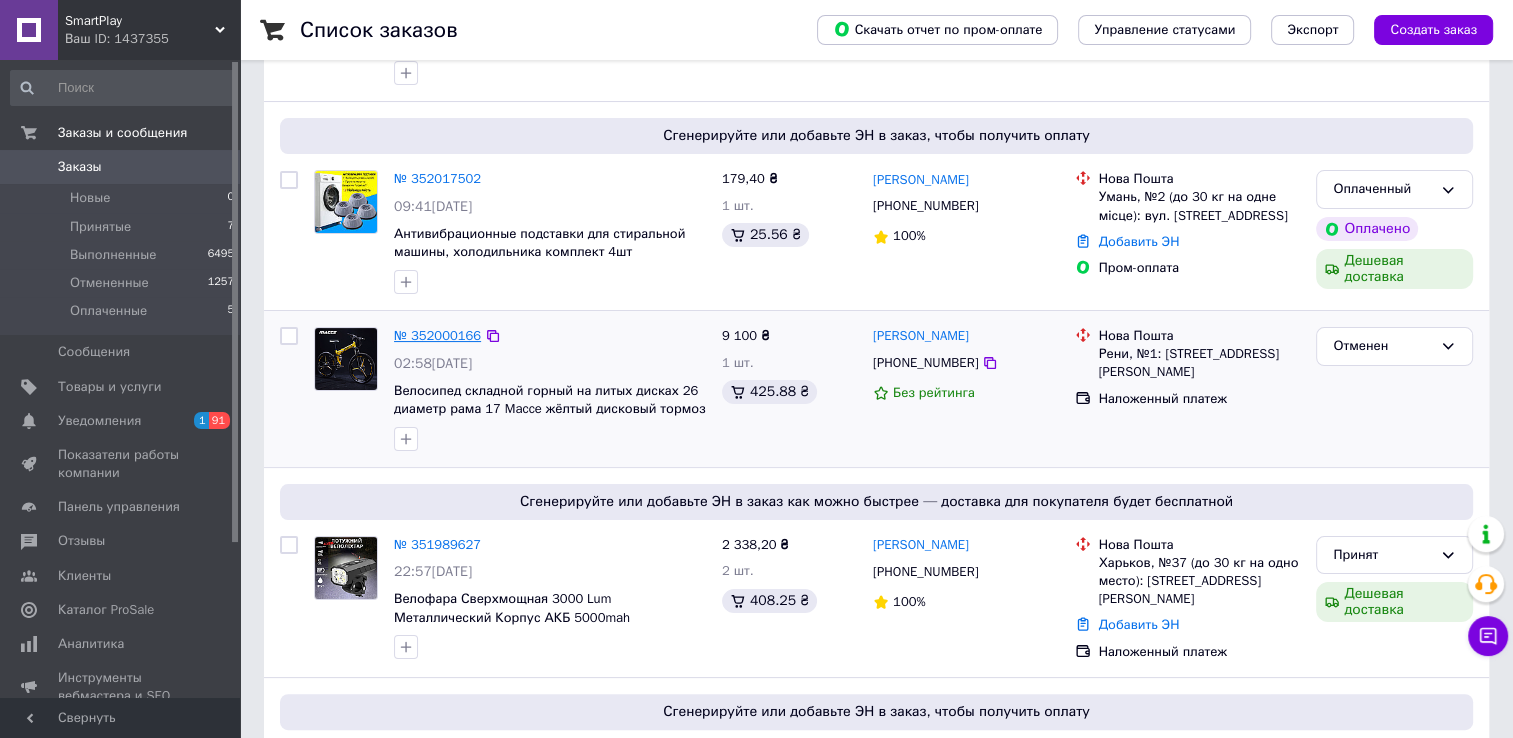 click on "№ 352000166" at bounding box center (437, 335) 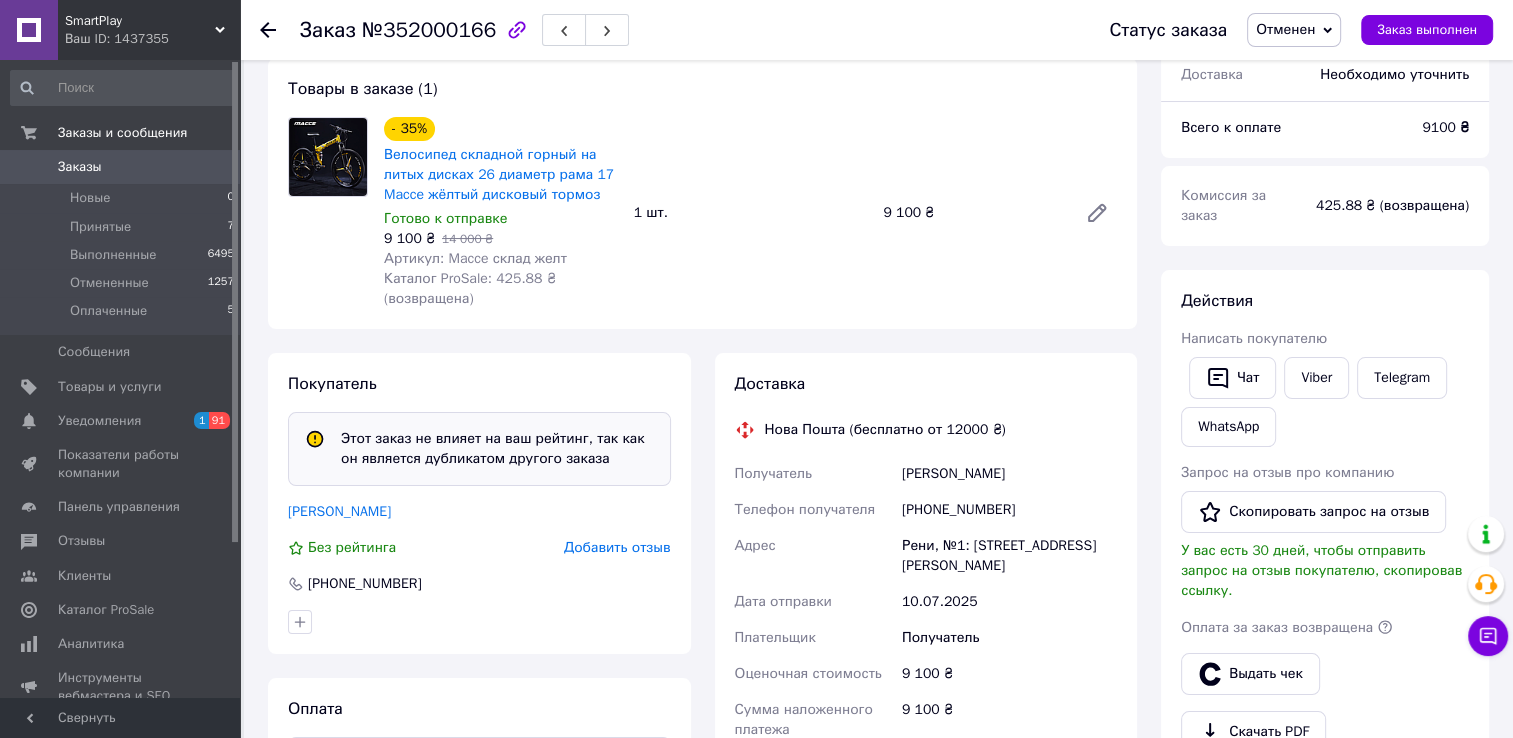 scroll, scrollTop: 199, scrollLeft: 0, axis: vertical 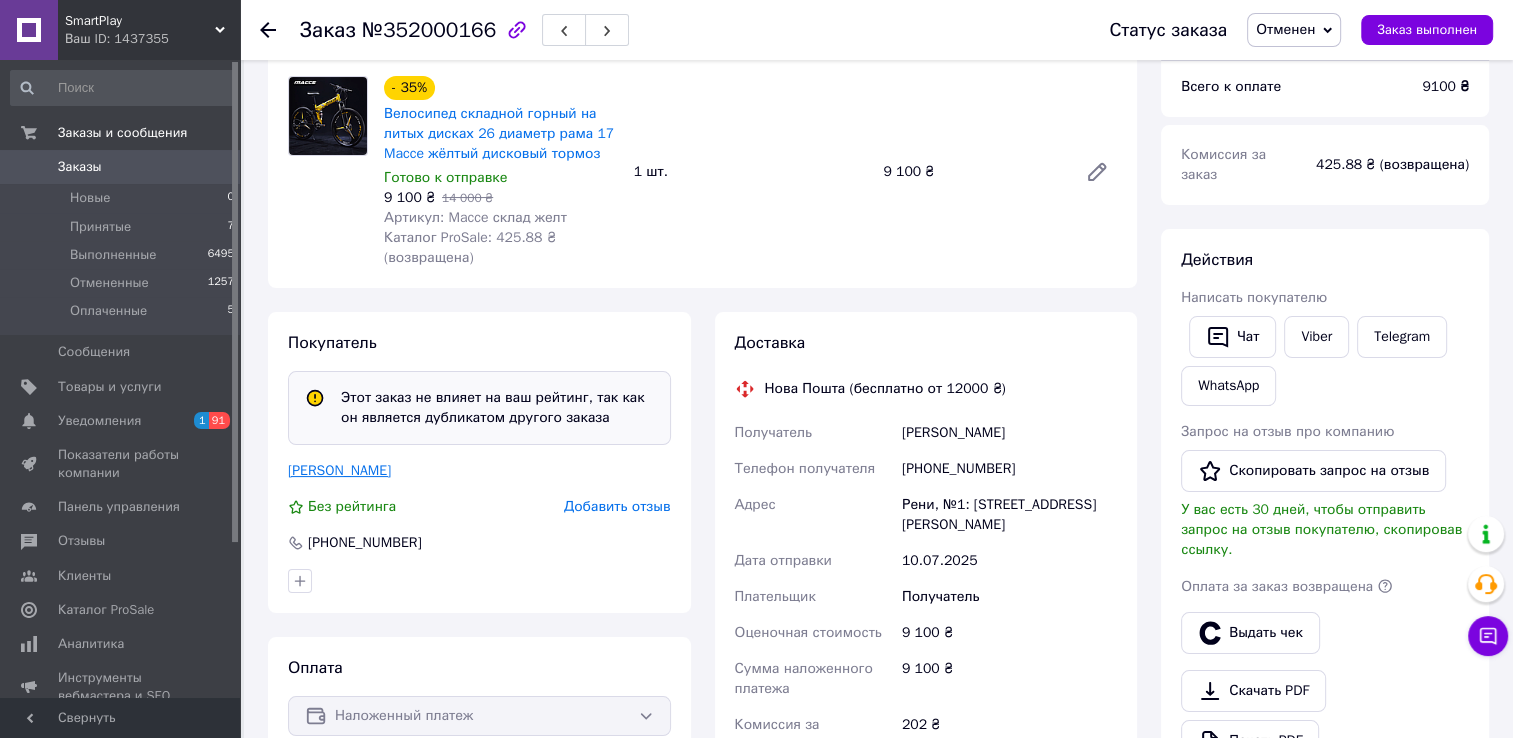 click on "[PERSON_NAME]" at bounding box center (339, 470) 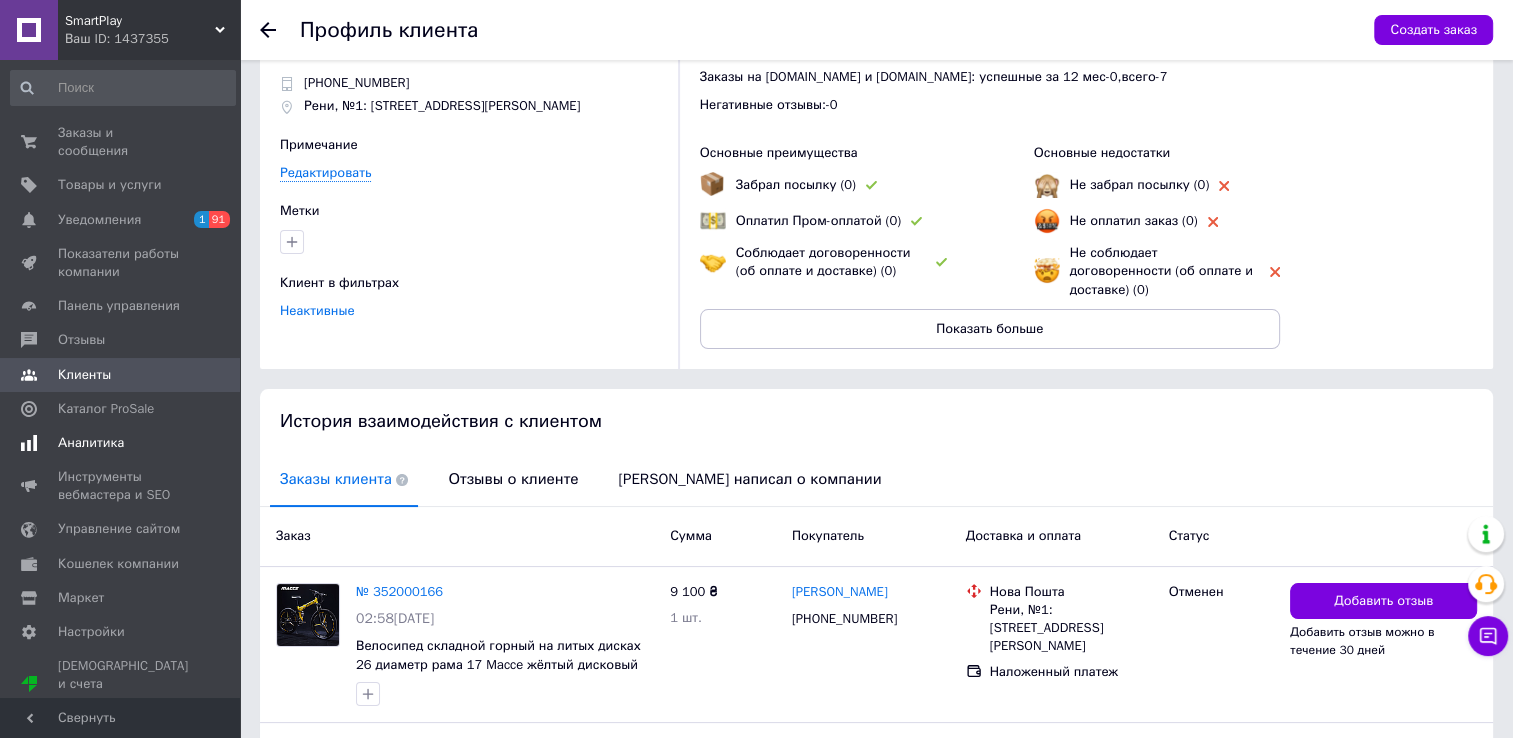 scroll, scrollTop: 68, scrollLeft: 0, axis: vertical 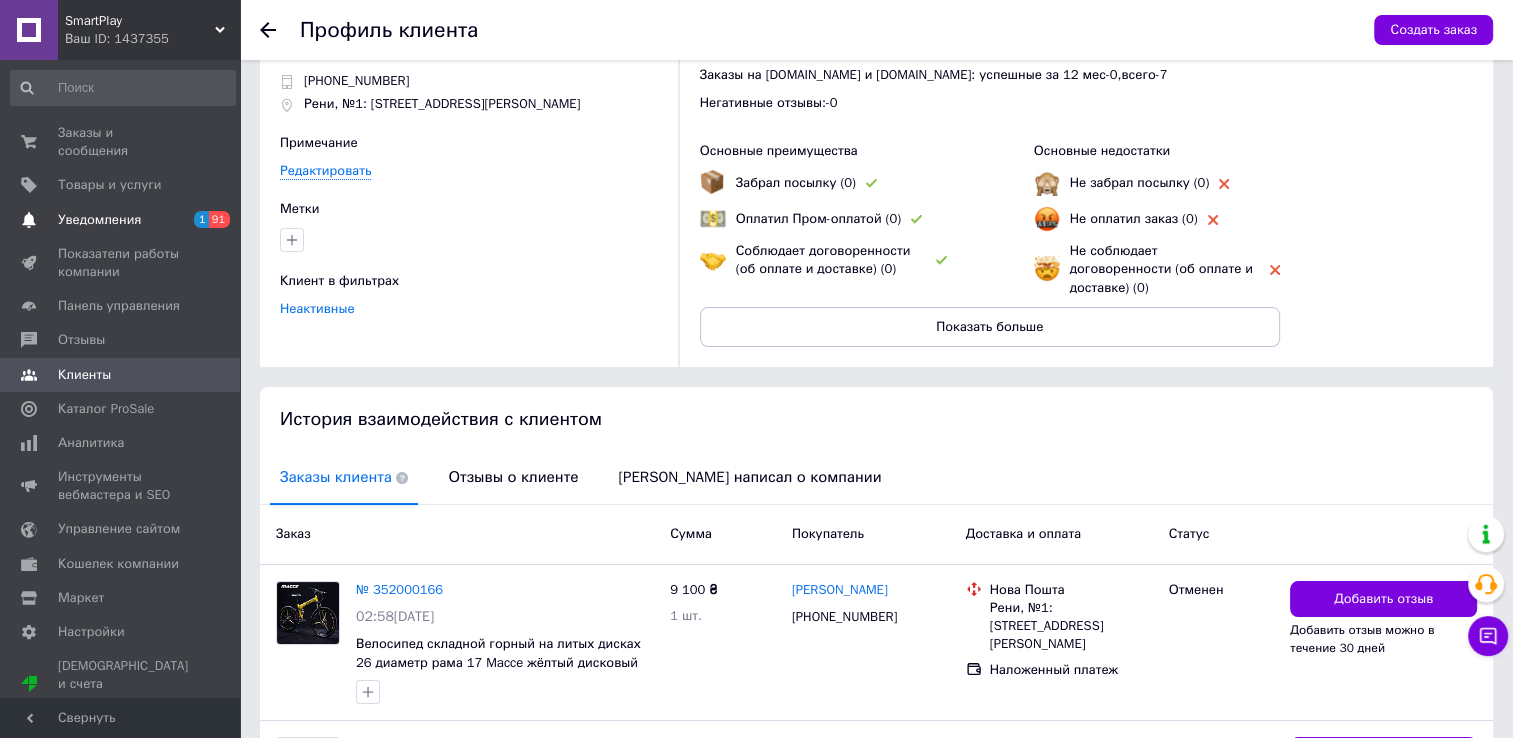 click on "Уведомления" at bounding box center (99, 220) 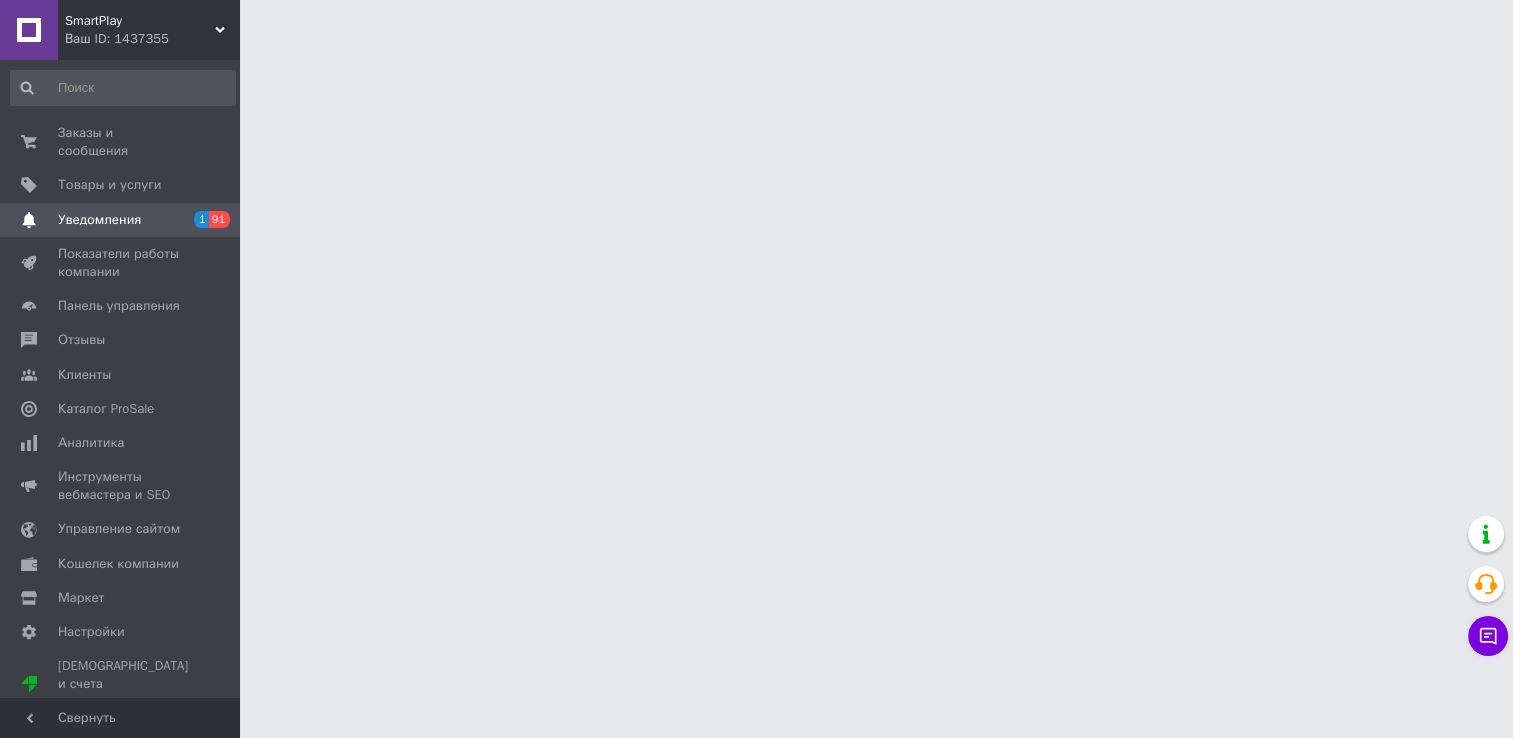 scroll, scrollTop: 0, scrollLeft: 0, axis: both 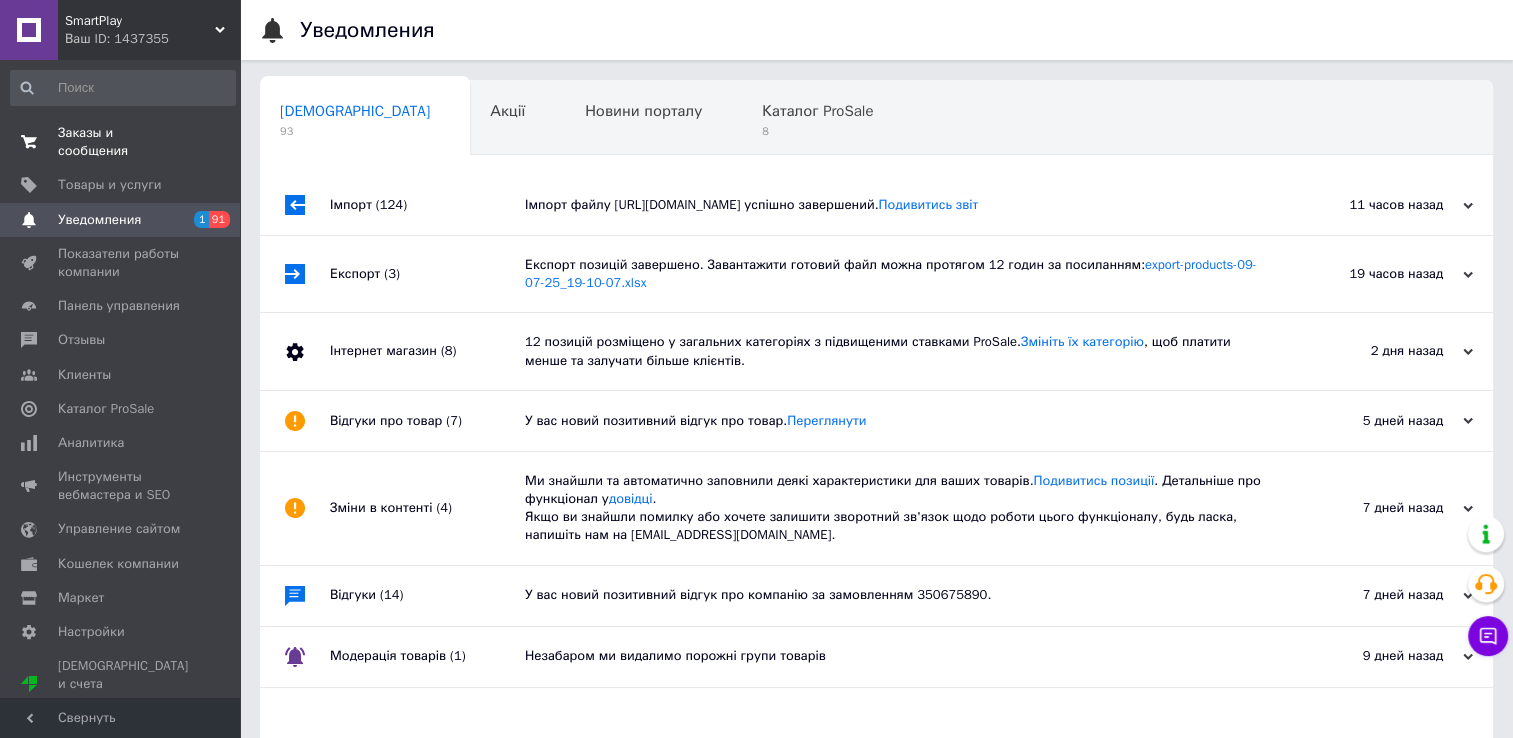 click on "Заказы и сообщения 0 0" at bounding box center [123, 142] 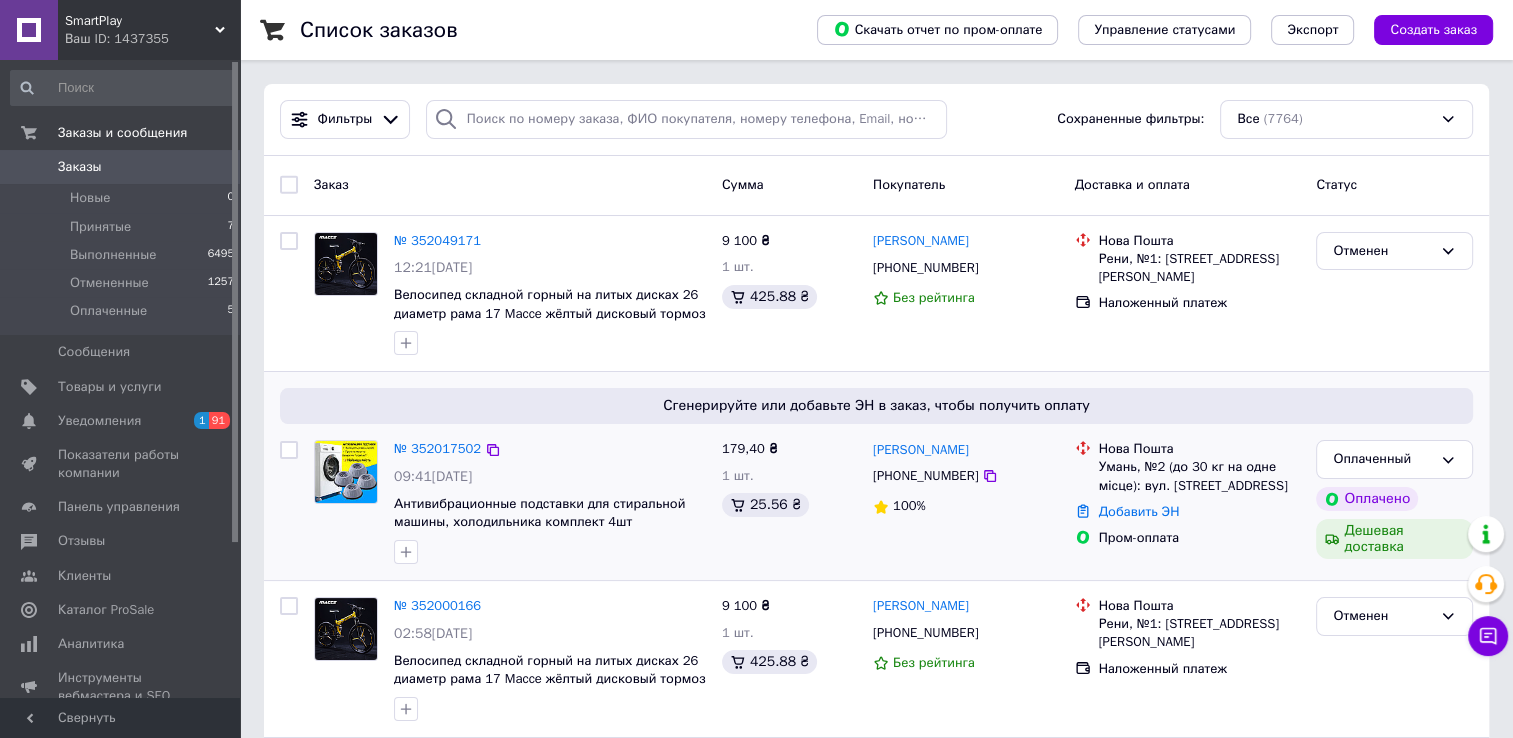 click on "[PERSON_NAME] [PHONE_NUMBER] 100%" at bounding box center (966, 502) 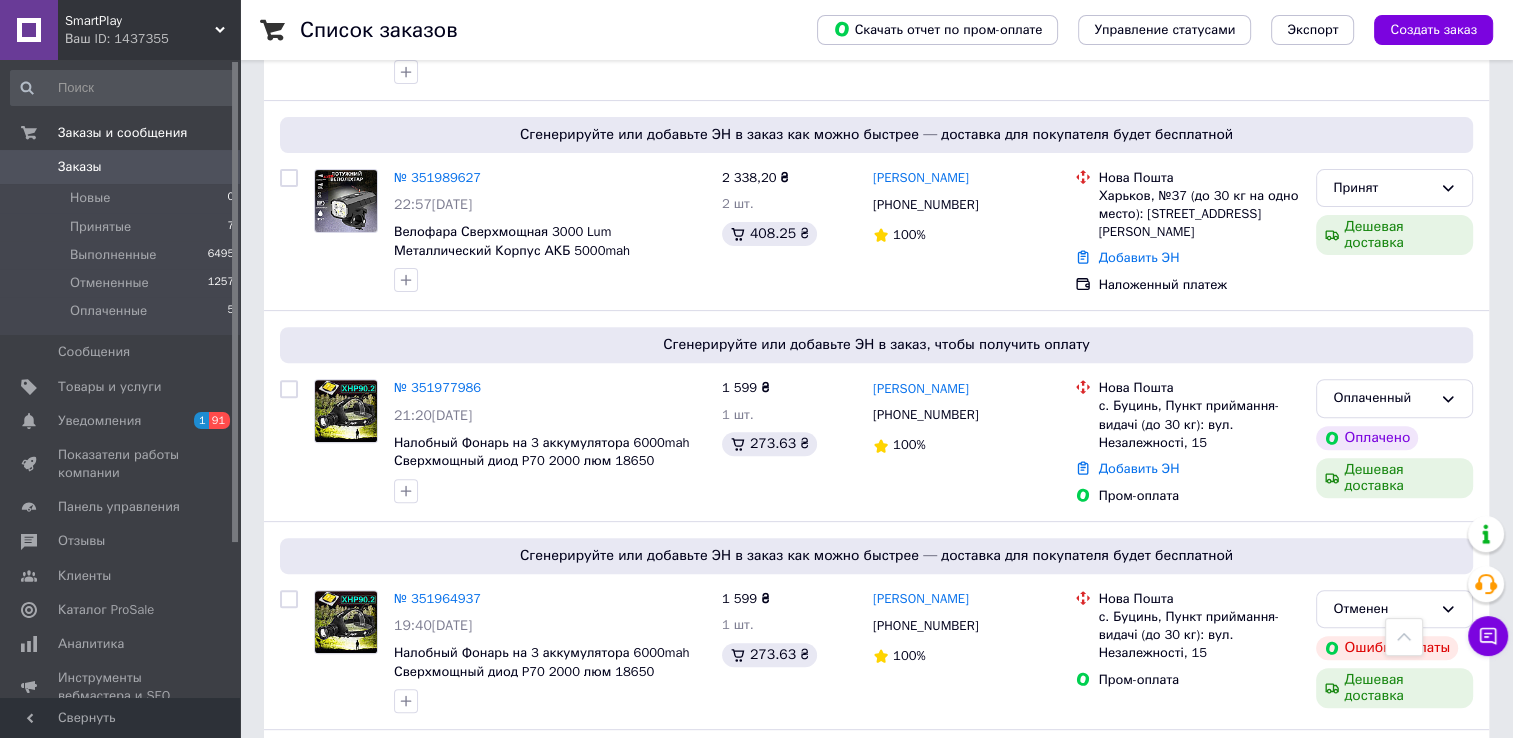 scroll, scrollTop: 642, scrollLeft: 0, axis: vertical 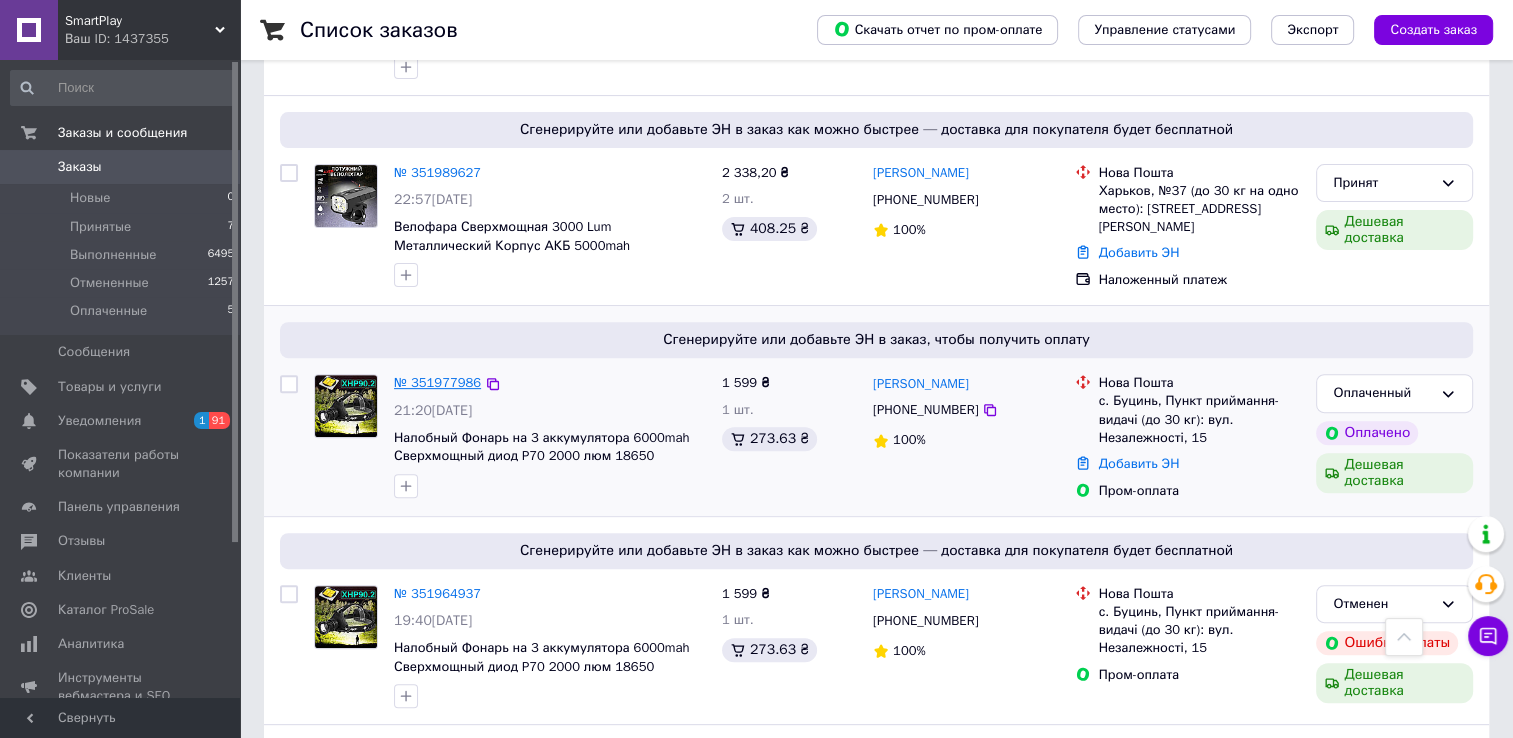 click on "№ 351977986" at bounding box center [437, 382] 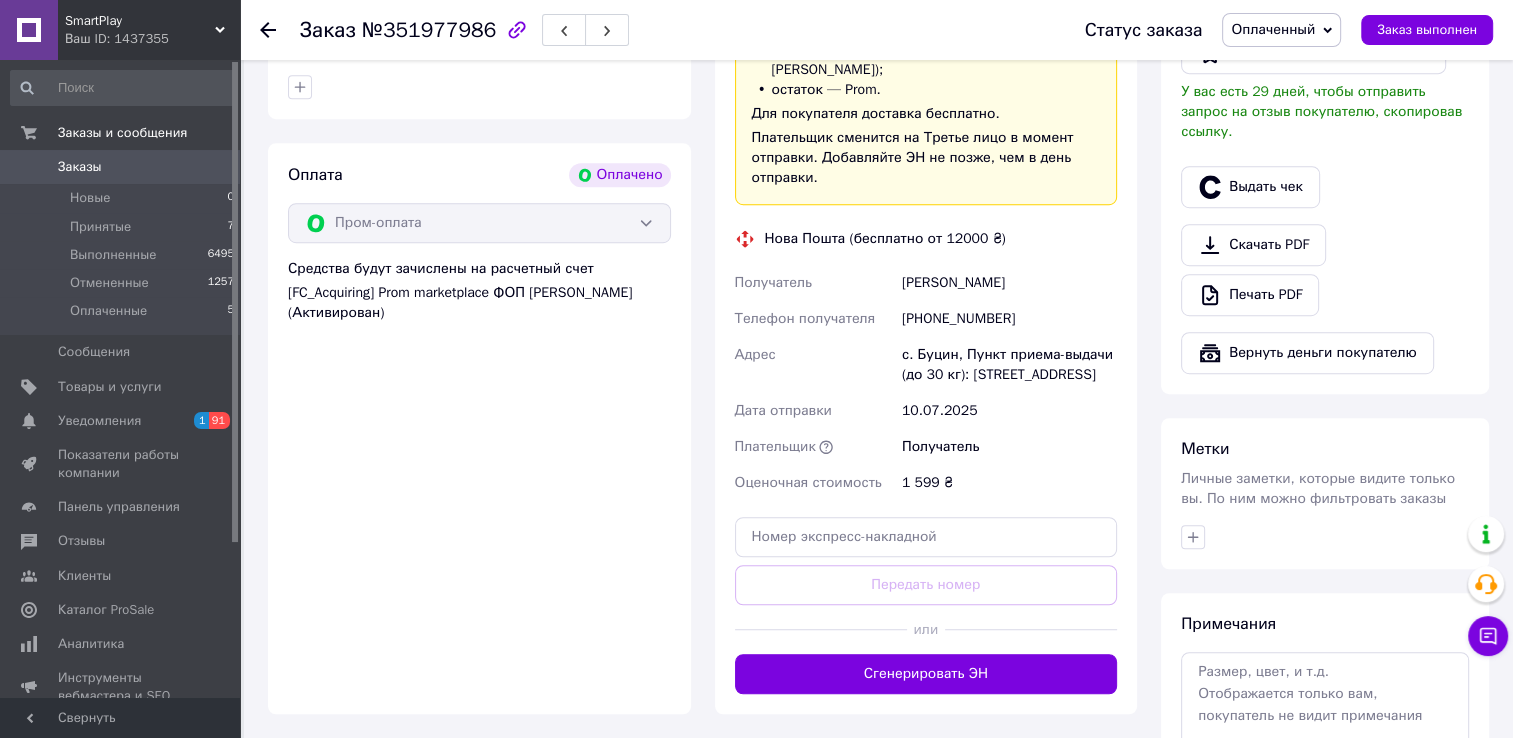 scroll, scrollTop: 1175, scrollLeft: 0, axis: vertical 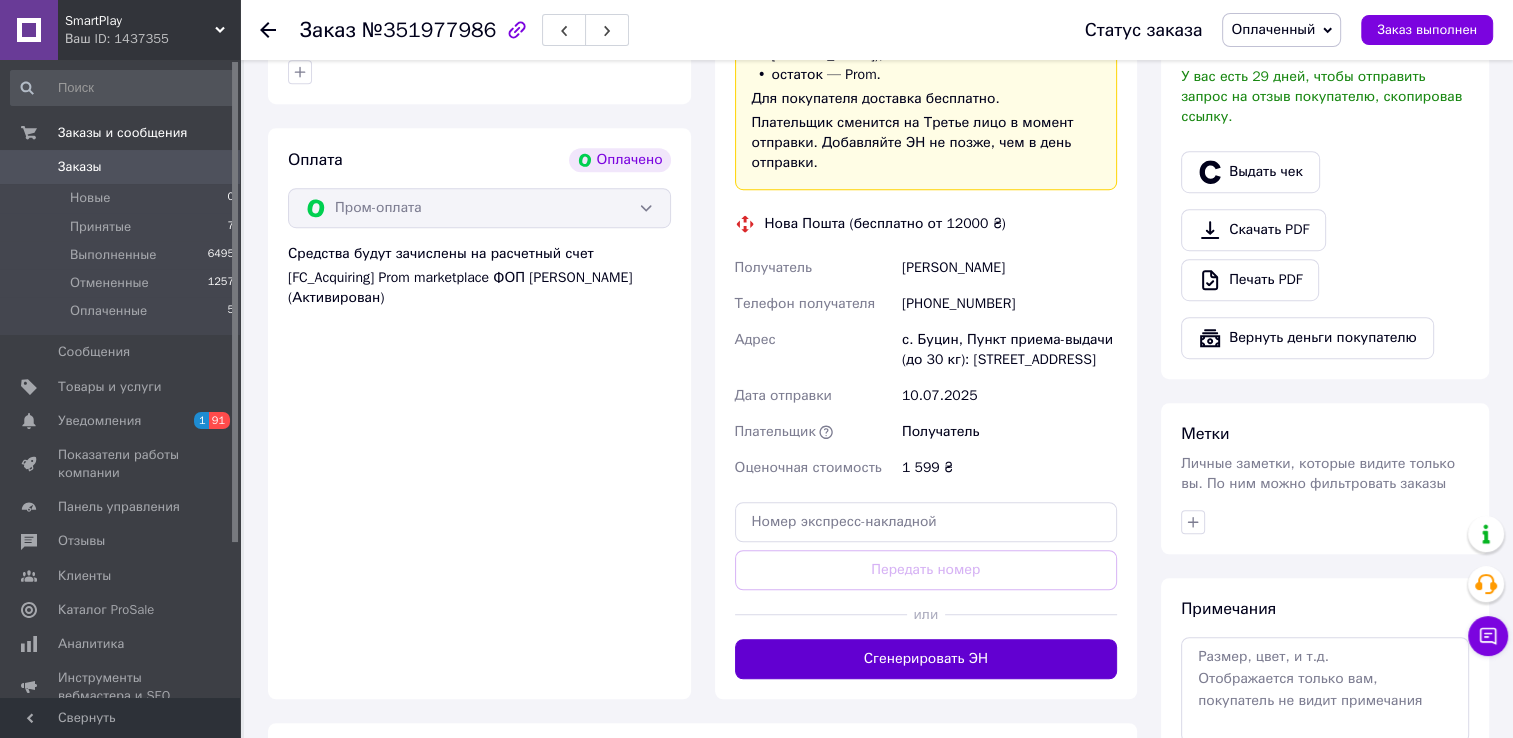 click on "Сгенерировать ЭН" at bounding box center [926, 659] 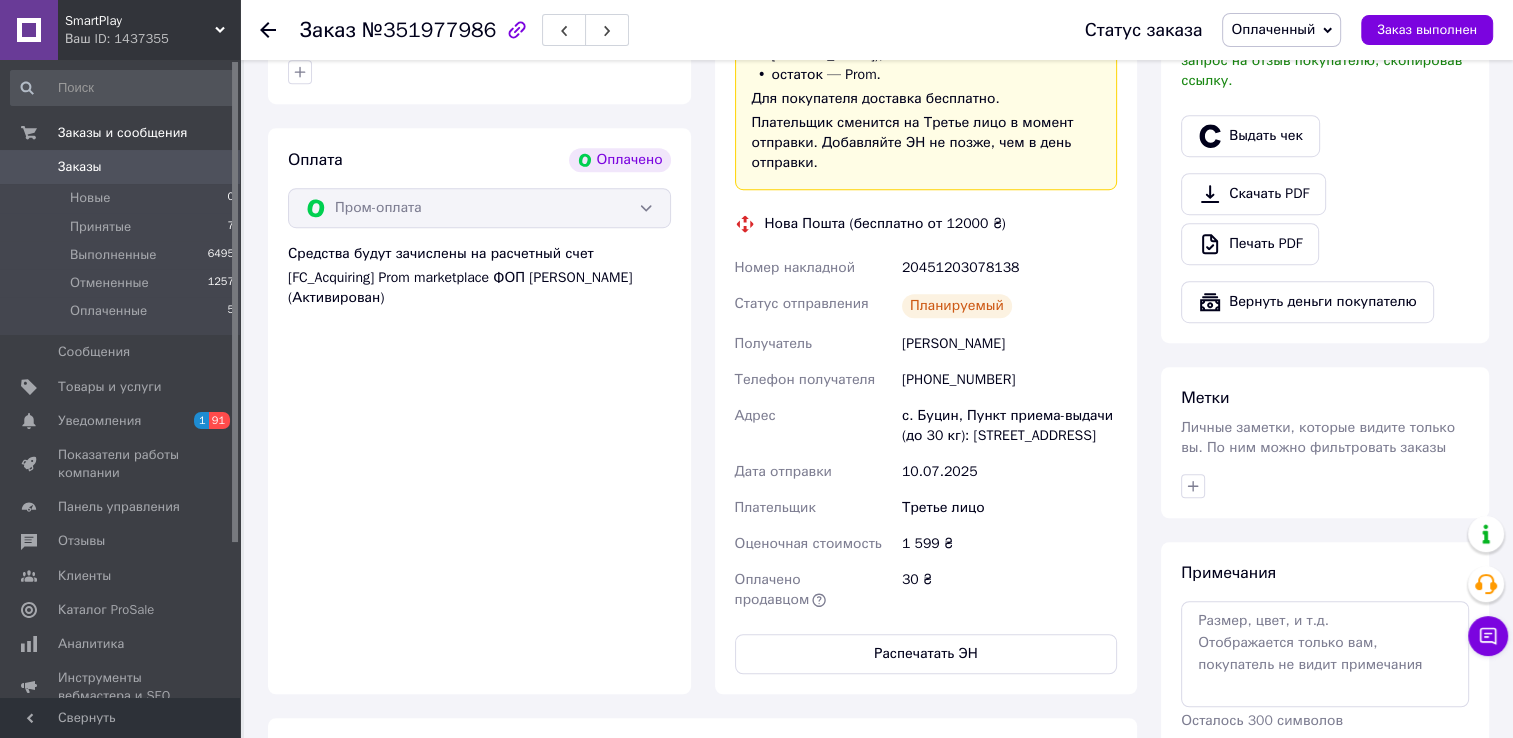 click 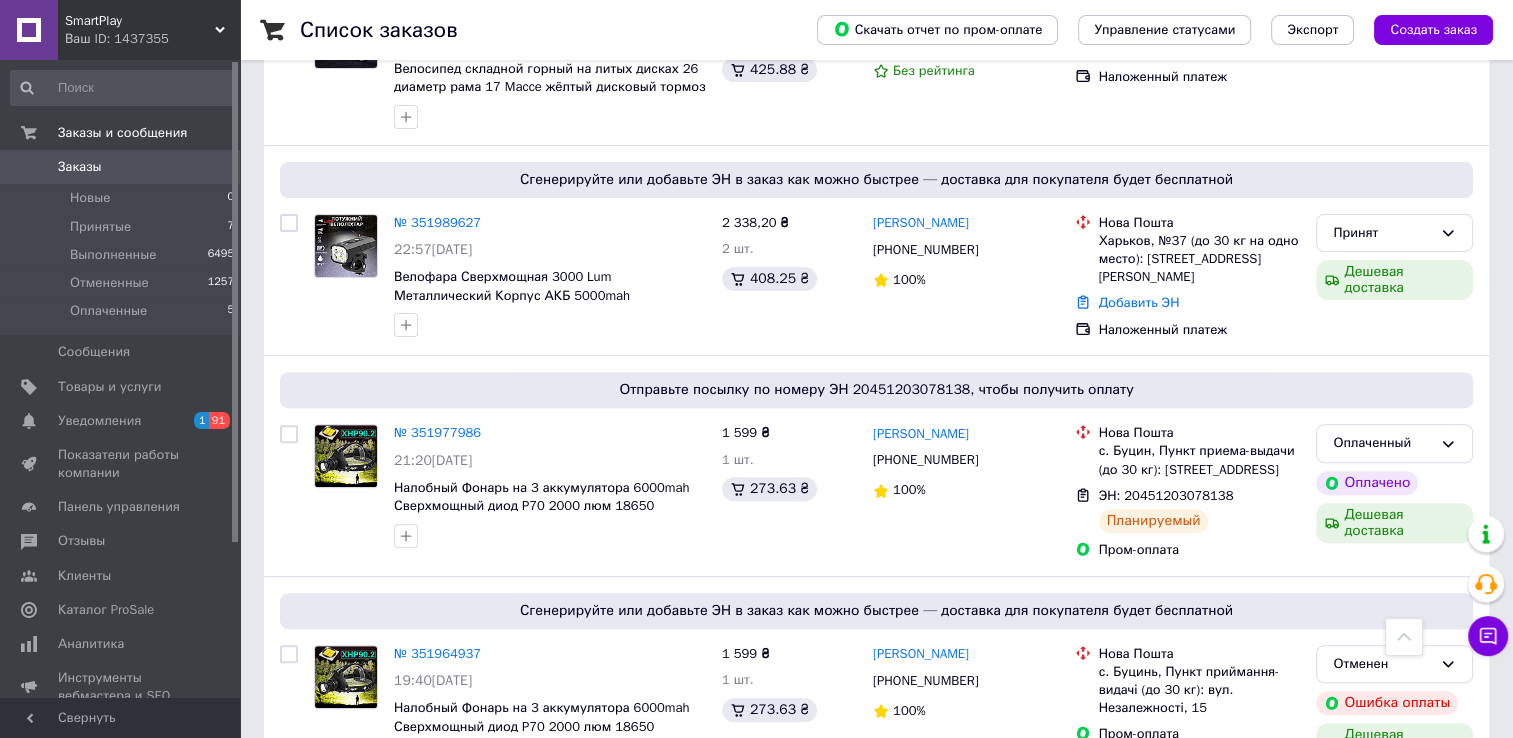 scroll, scrollTop: 596, scrollLeft: 0, axis: vertical 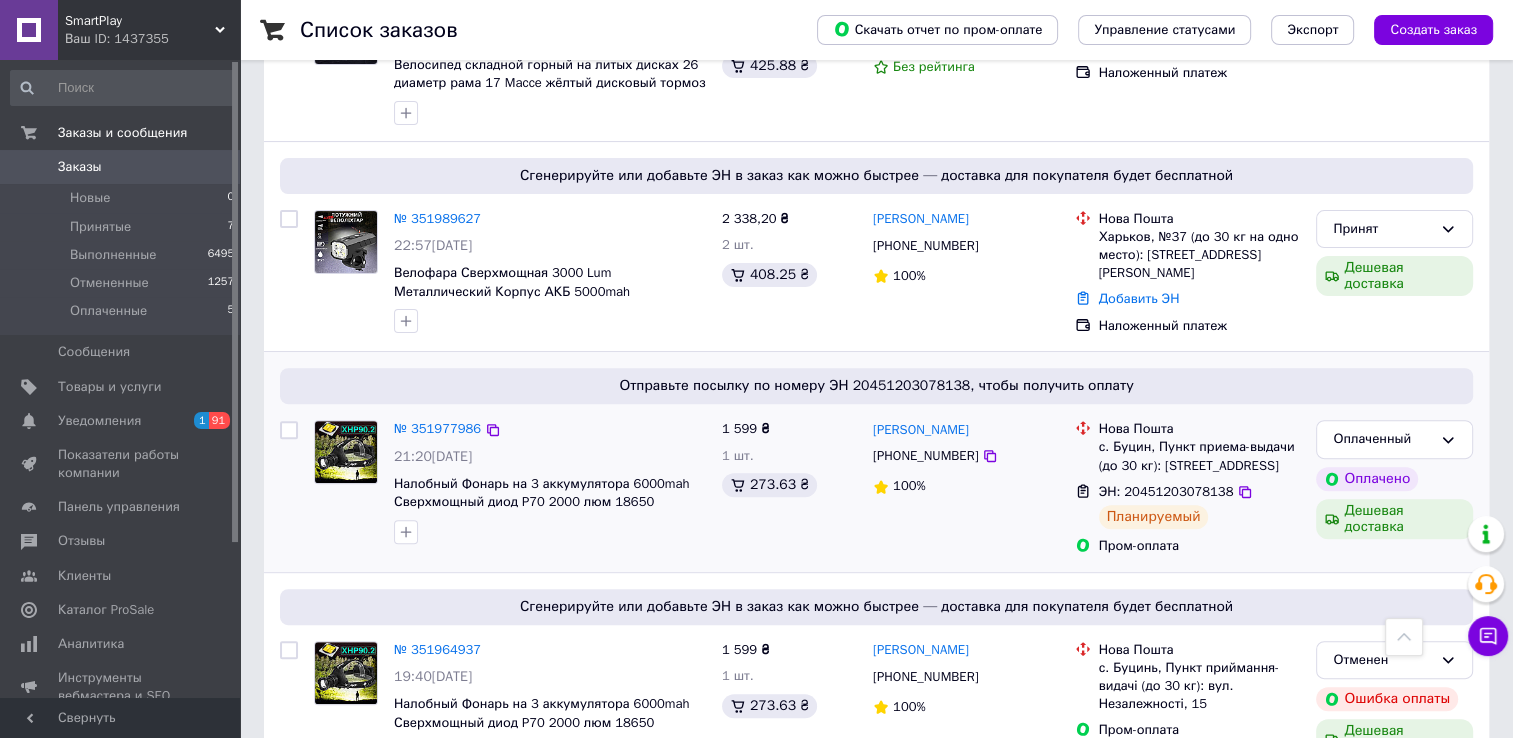 click on "№ 351977986" at bounding box center (437, 429) 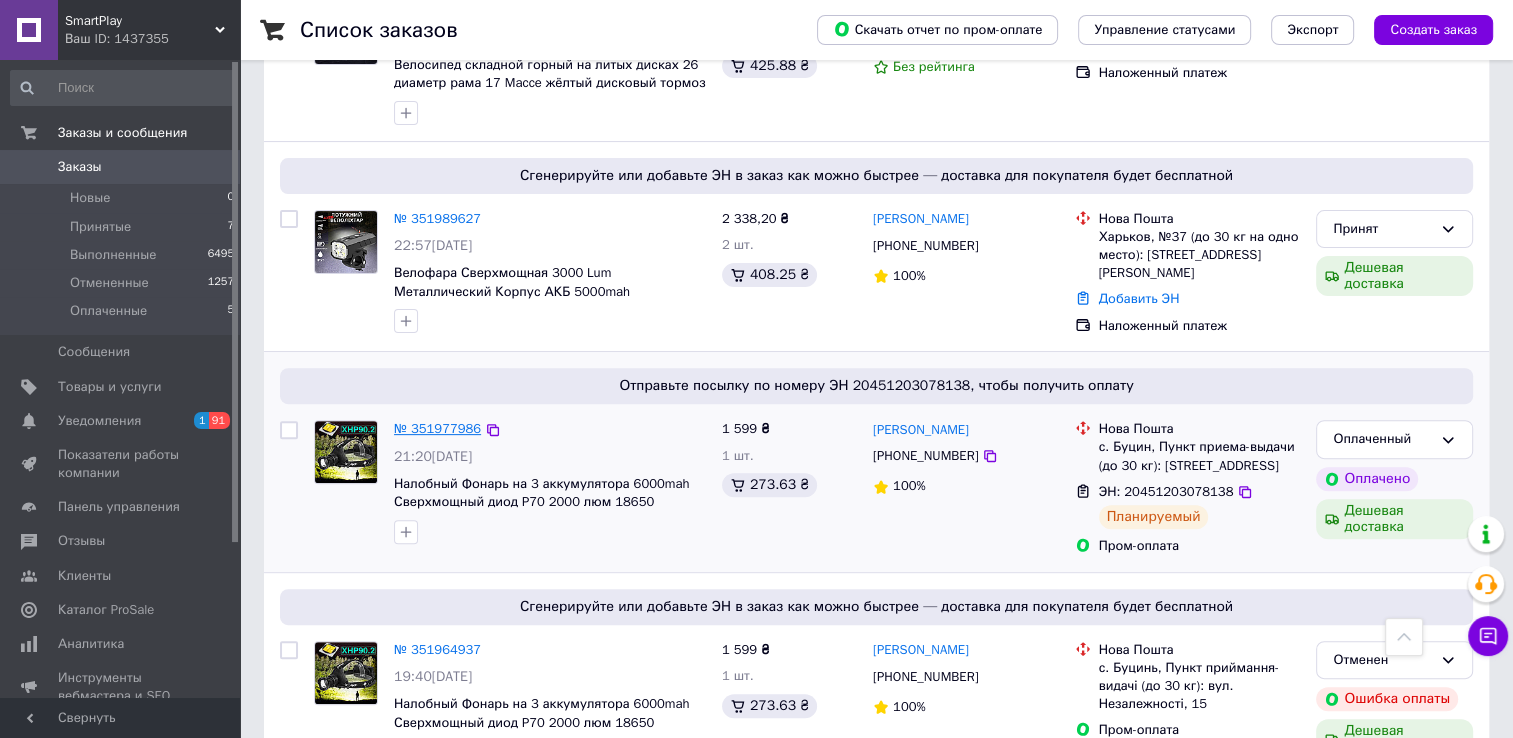 click on "№ 351977986" at bounding box center (437, 428) 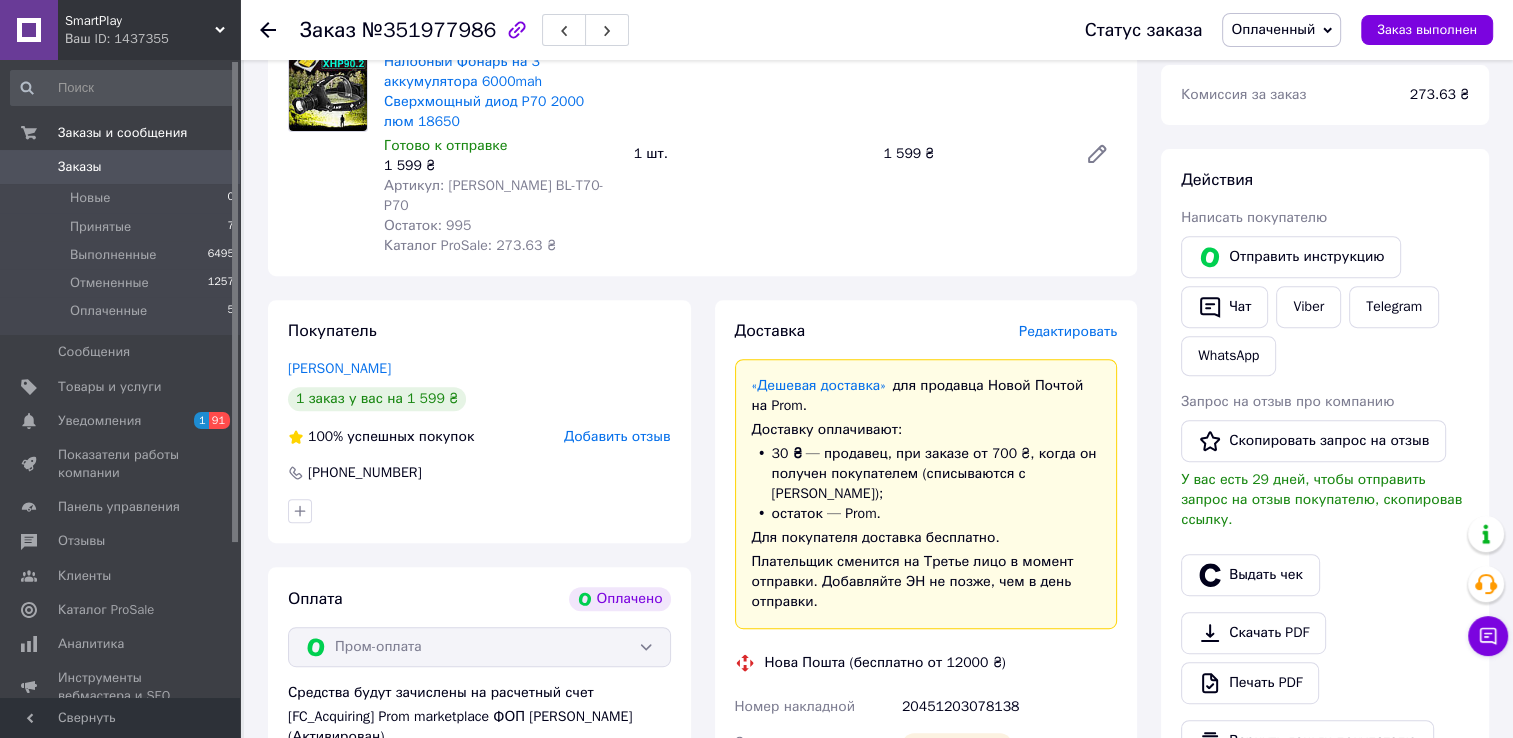 scroll, scrollTop: 738, scrollLeft: 0, axis: vertical 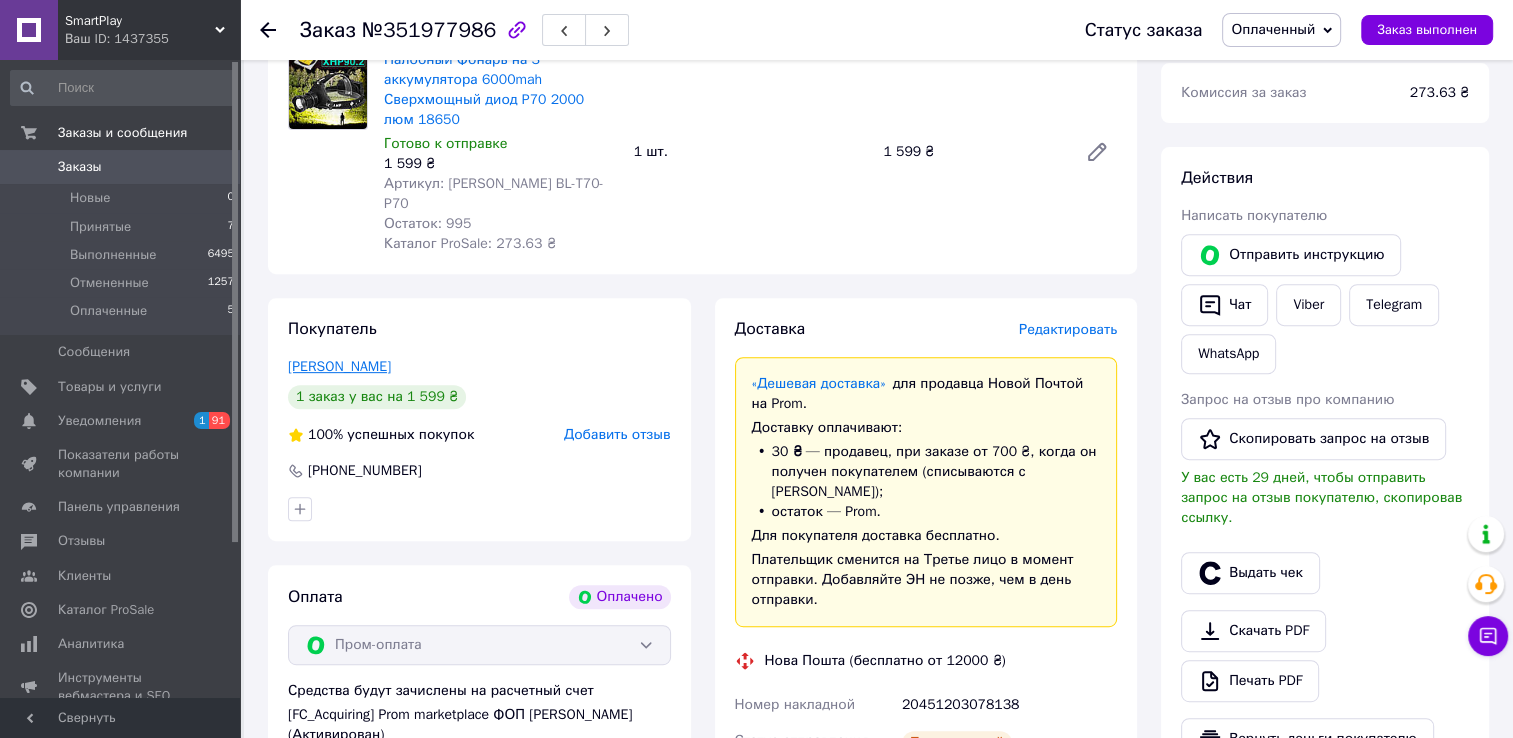 click on "[PERSON_NAME]" at bounding box center [339, 366] 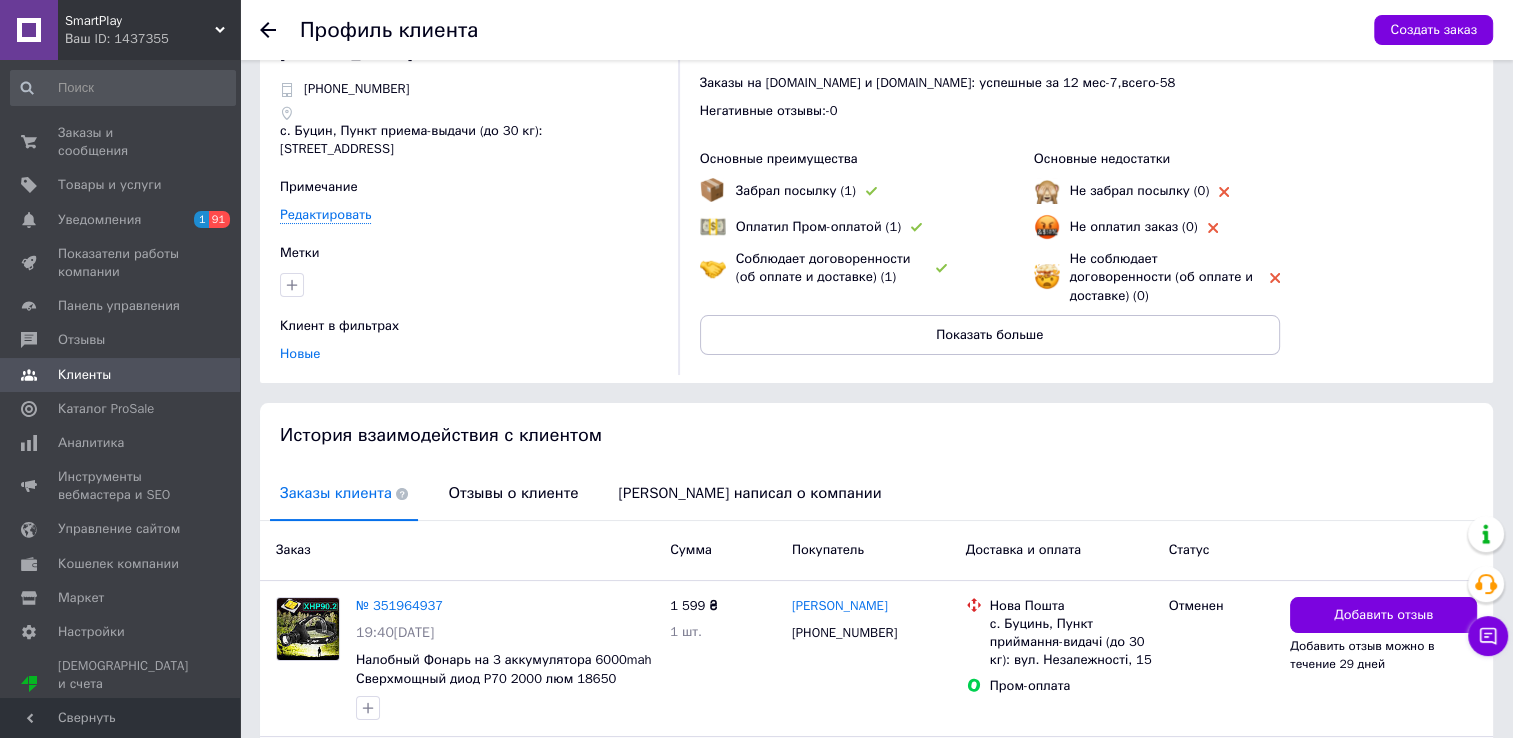 scroll, scrollTop: 59, scrollLeft: 0, axis: vertical 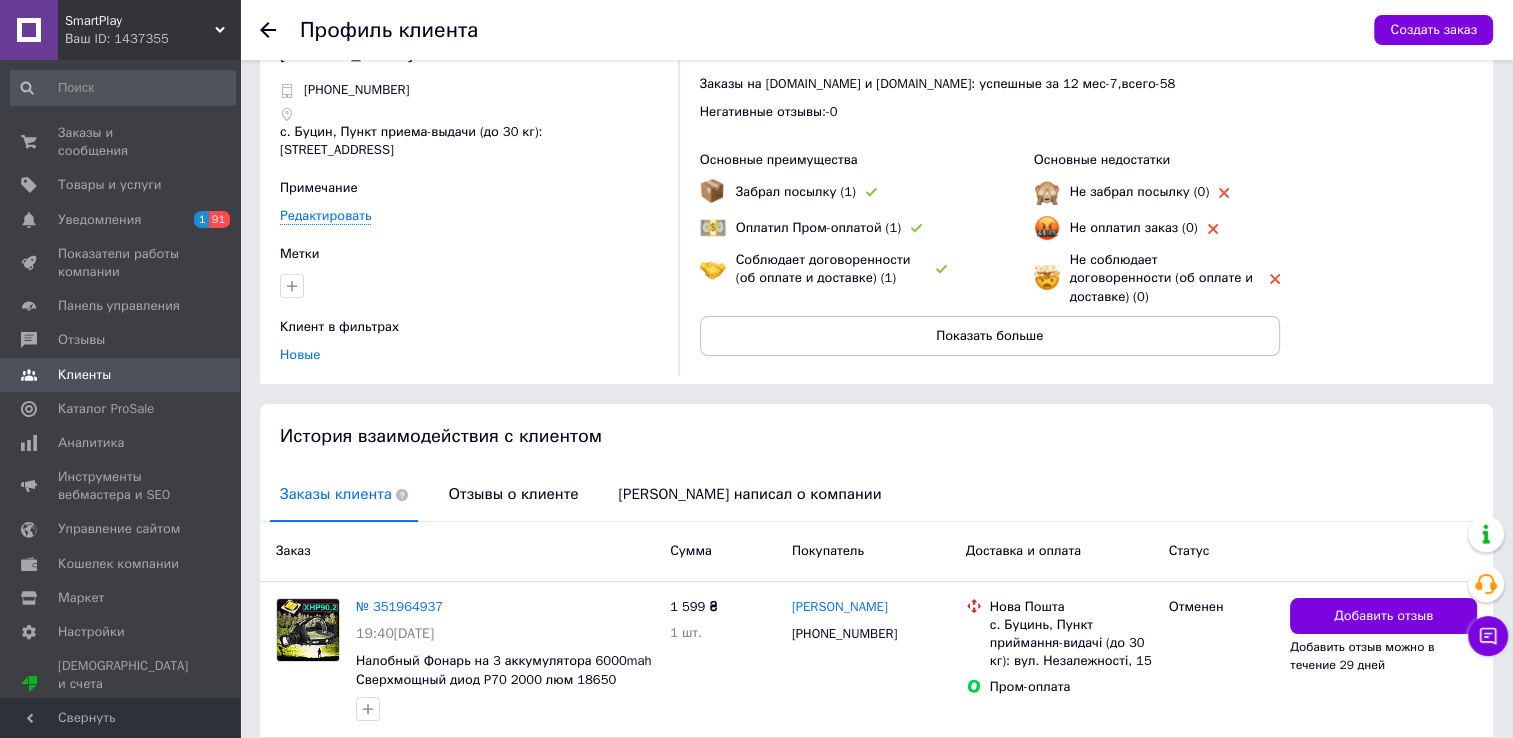 click 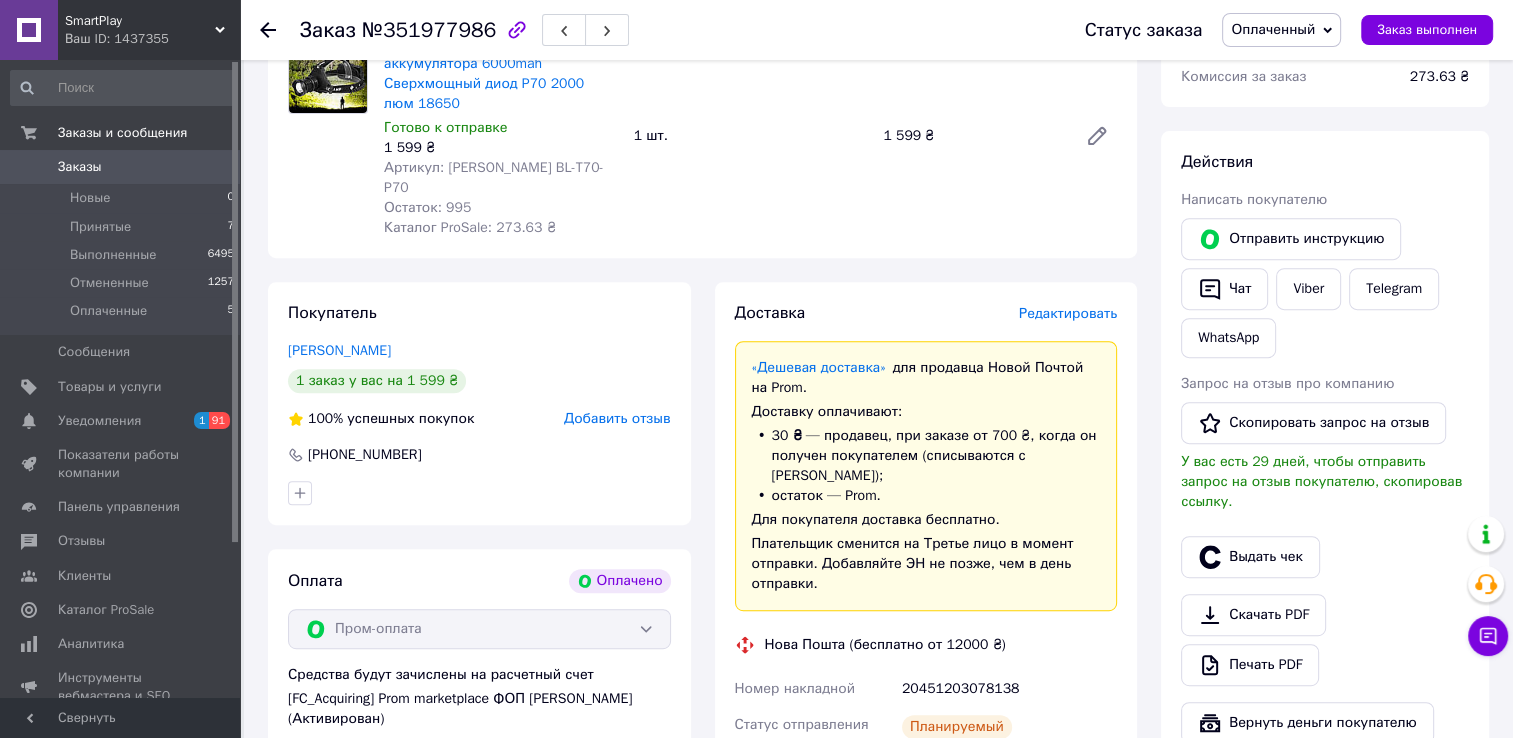 scroll, scrollTop: 753, scrollLeft: 0, axis: vertical 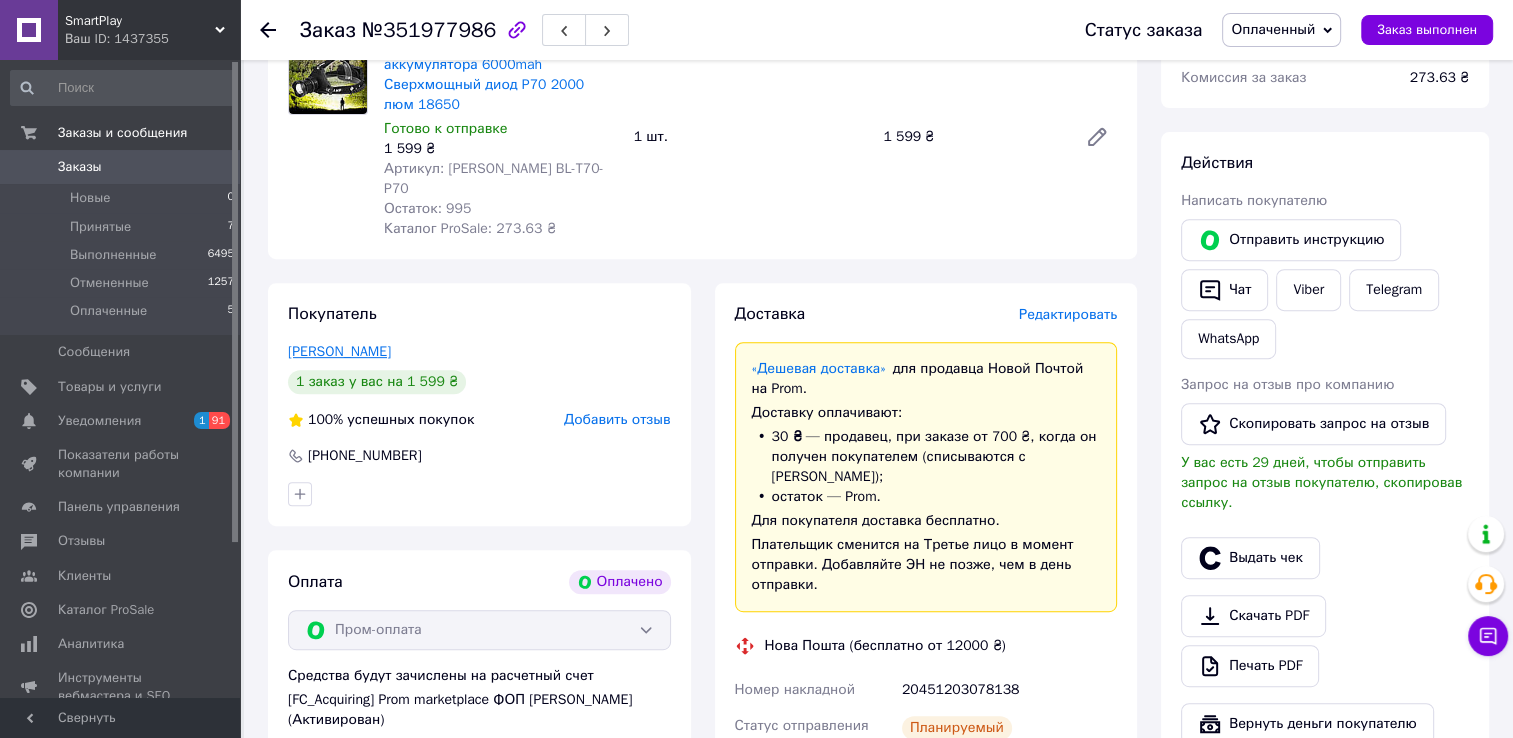 click on "[PERSON_NAME]" at bounding box center [339, 351] 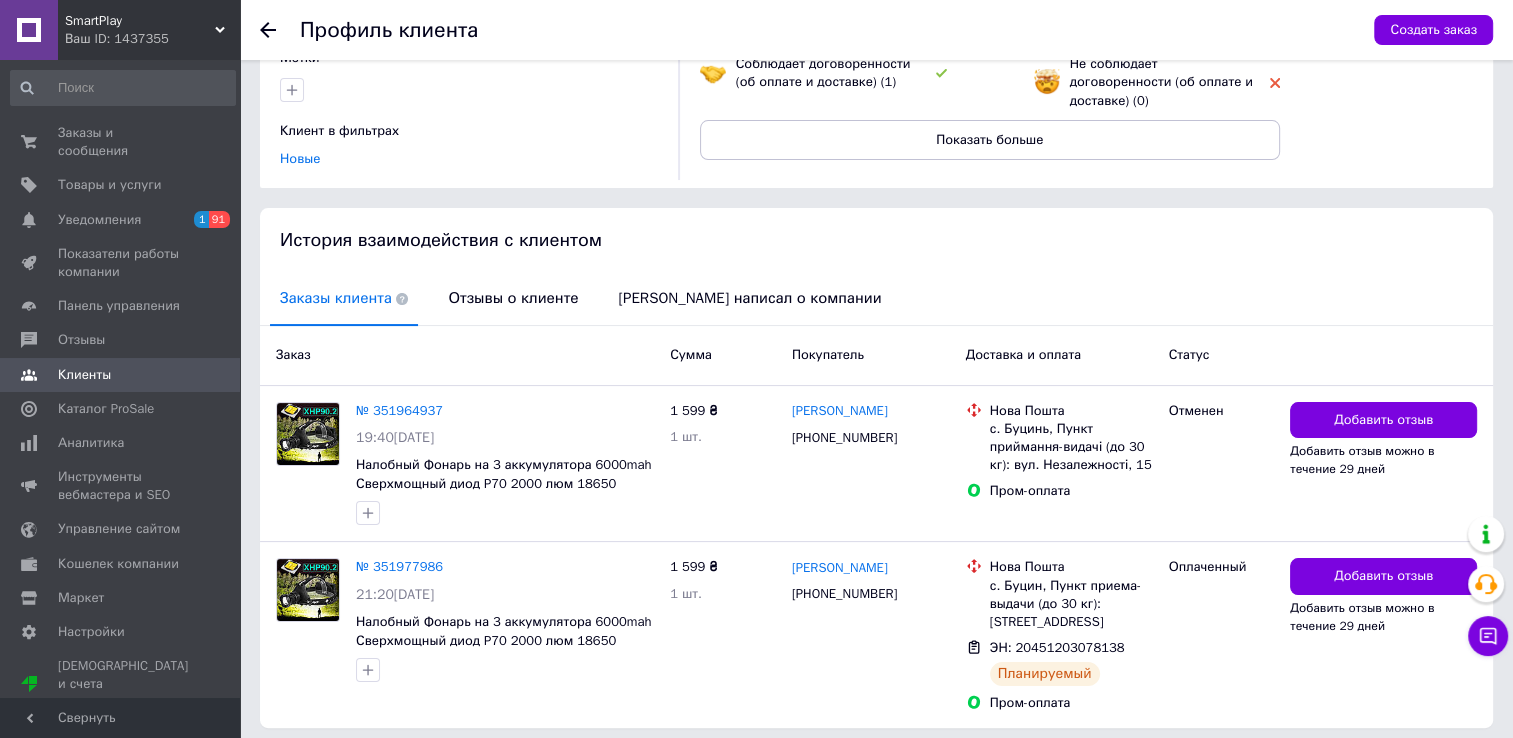 scroll, scrollTop: 242, scrollLeft: 0, axis: vertical 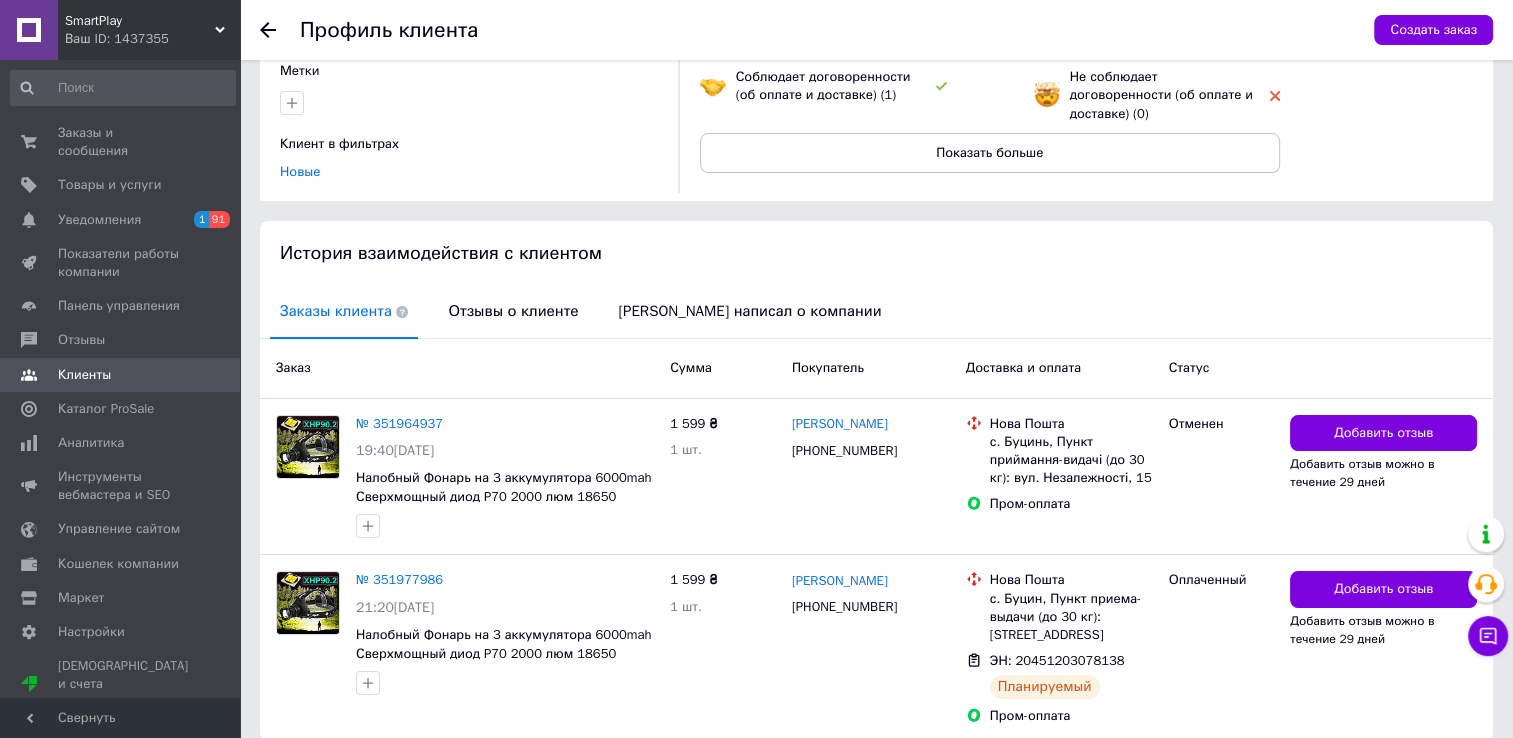 click at bounding box center (280, 30) 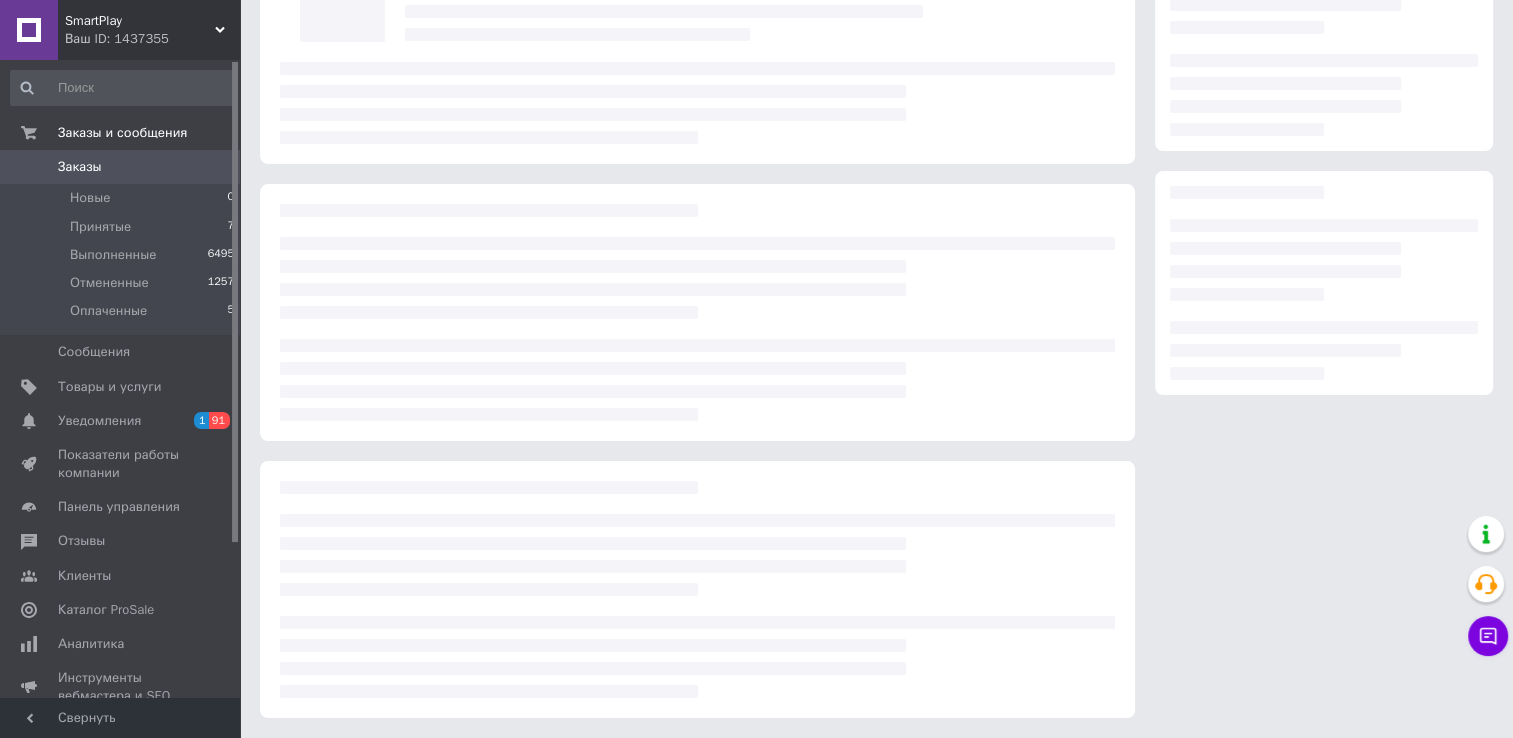scroll, scrollTop: 176, scrollLeft: 0, axis: vertical 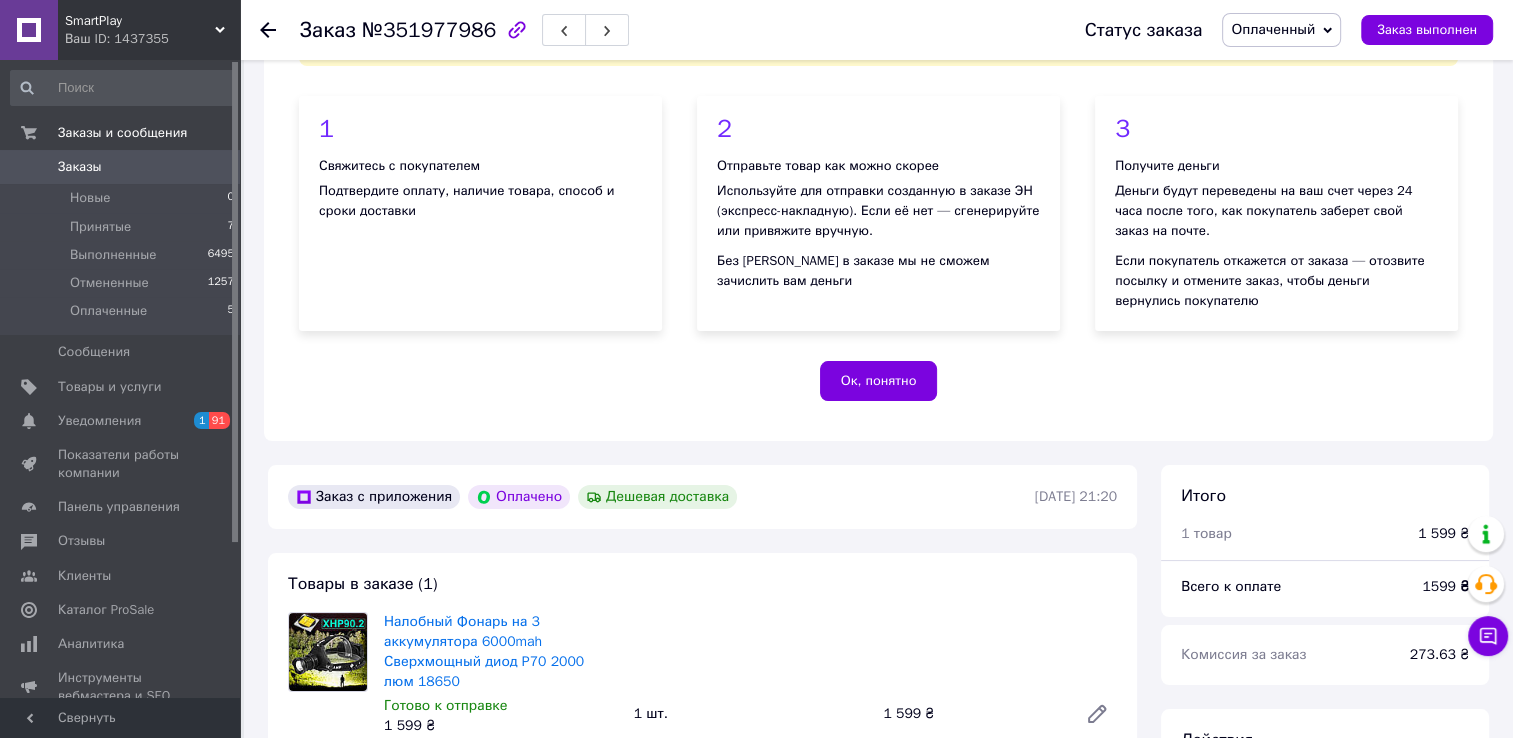 click on "Заказы" at bounding box center (80, 167) 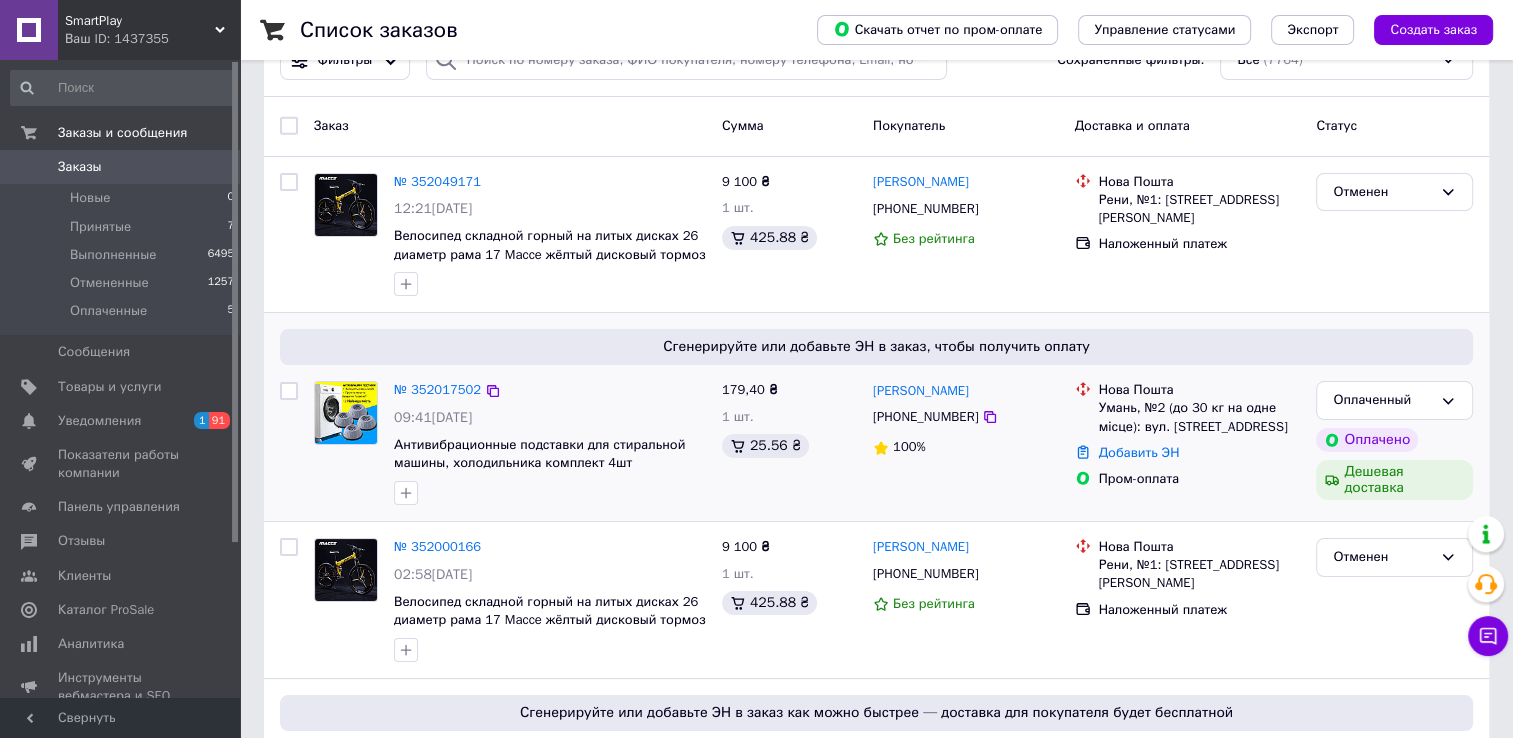 scroll, scrollTop: 57, scrollLeft: 0, axis: vertical 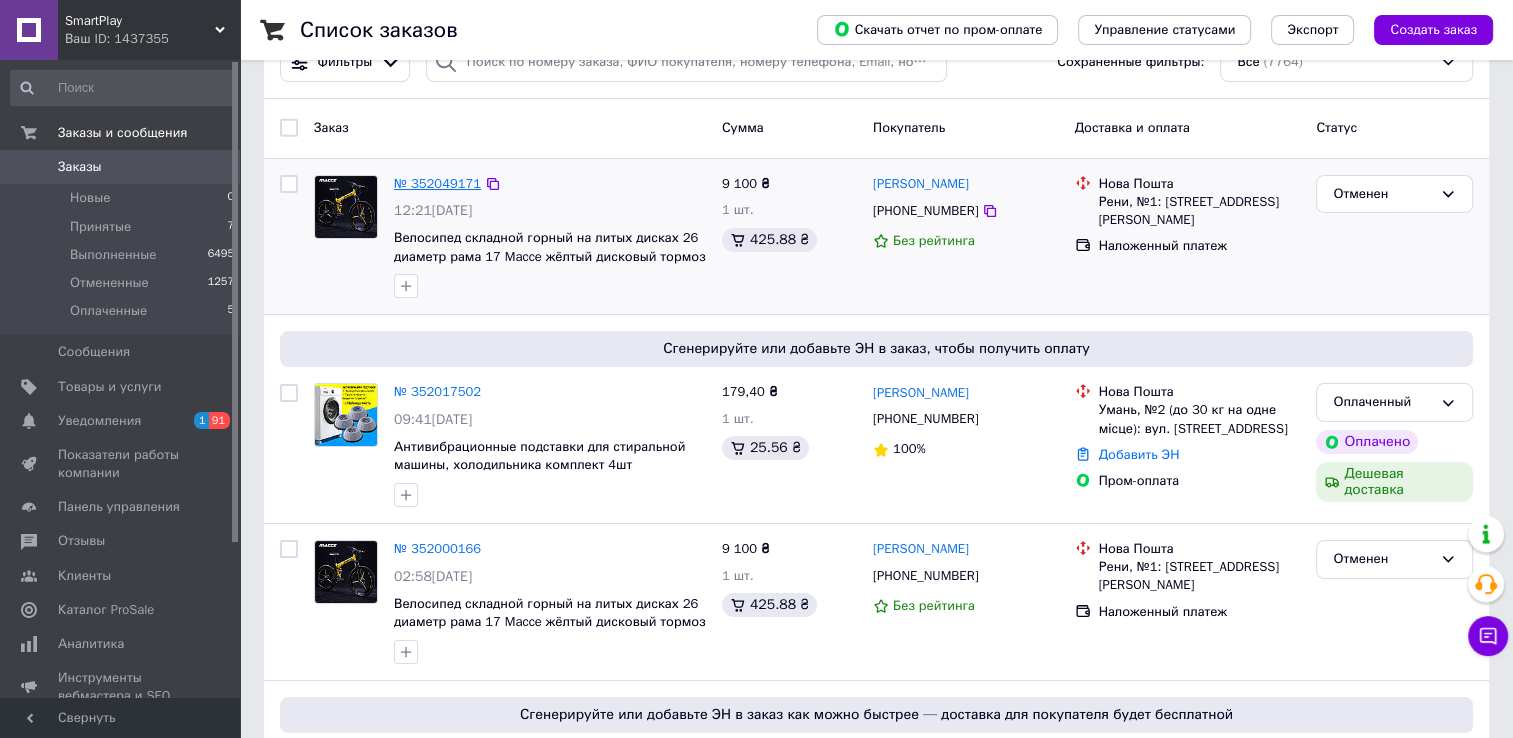 click on "№ 352049171" at bounding box center (437, 183) 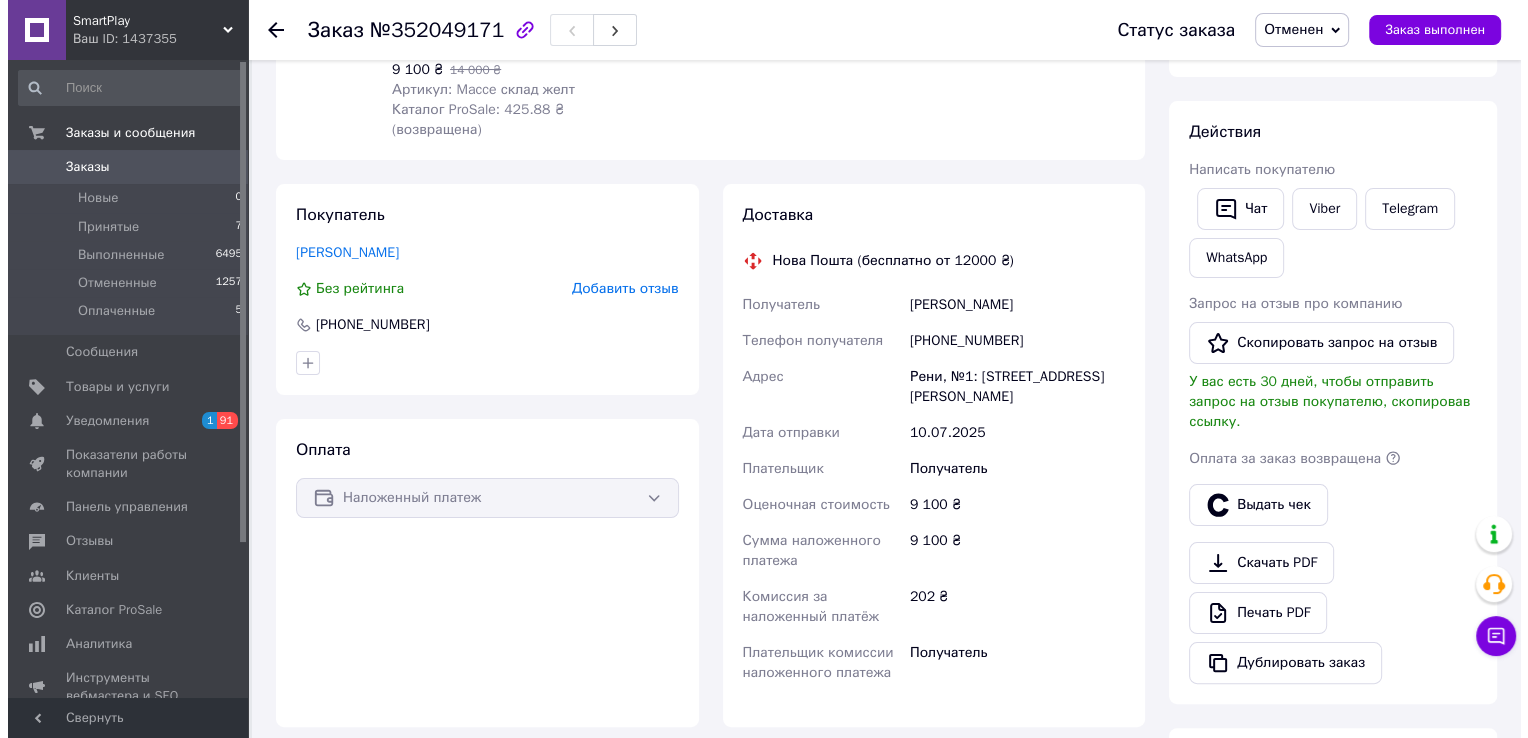 scroll, scrollTop: 282, scrollLeft: 0, axis: vertical 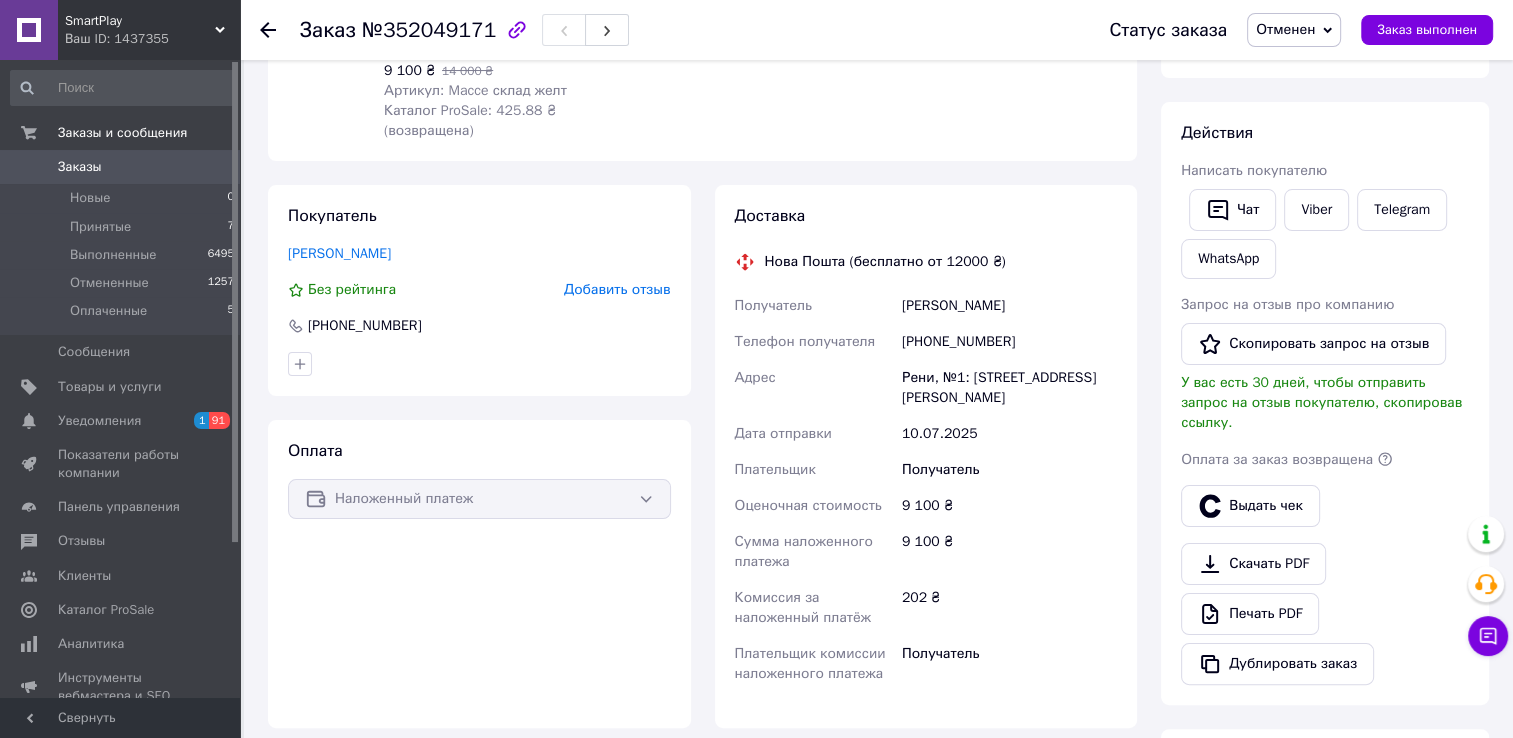 click on "Добавить отзыв" at bounding box center (617, 289) 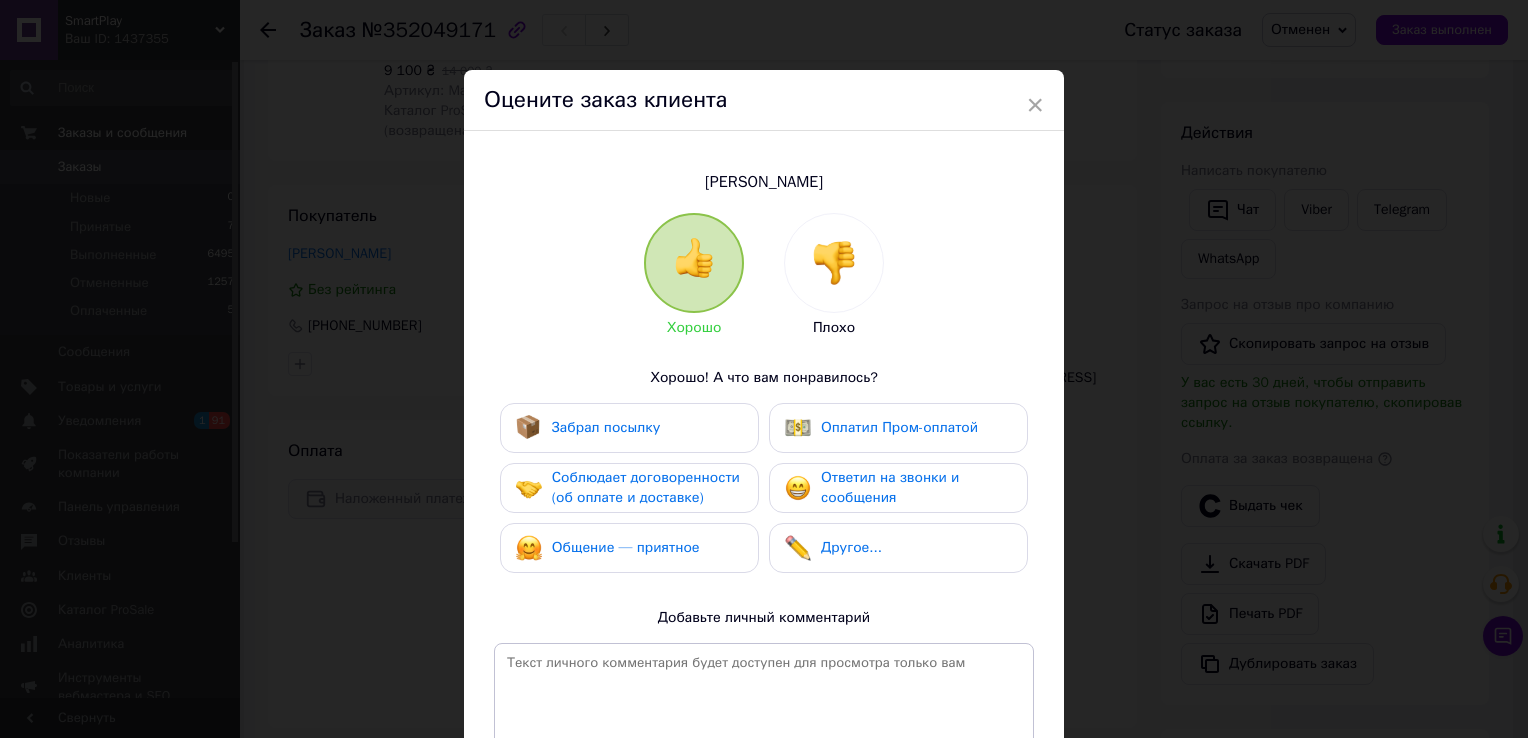 click at bounding box center (834, 263) 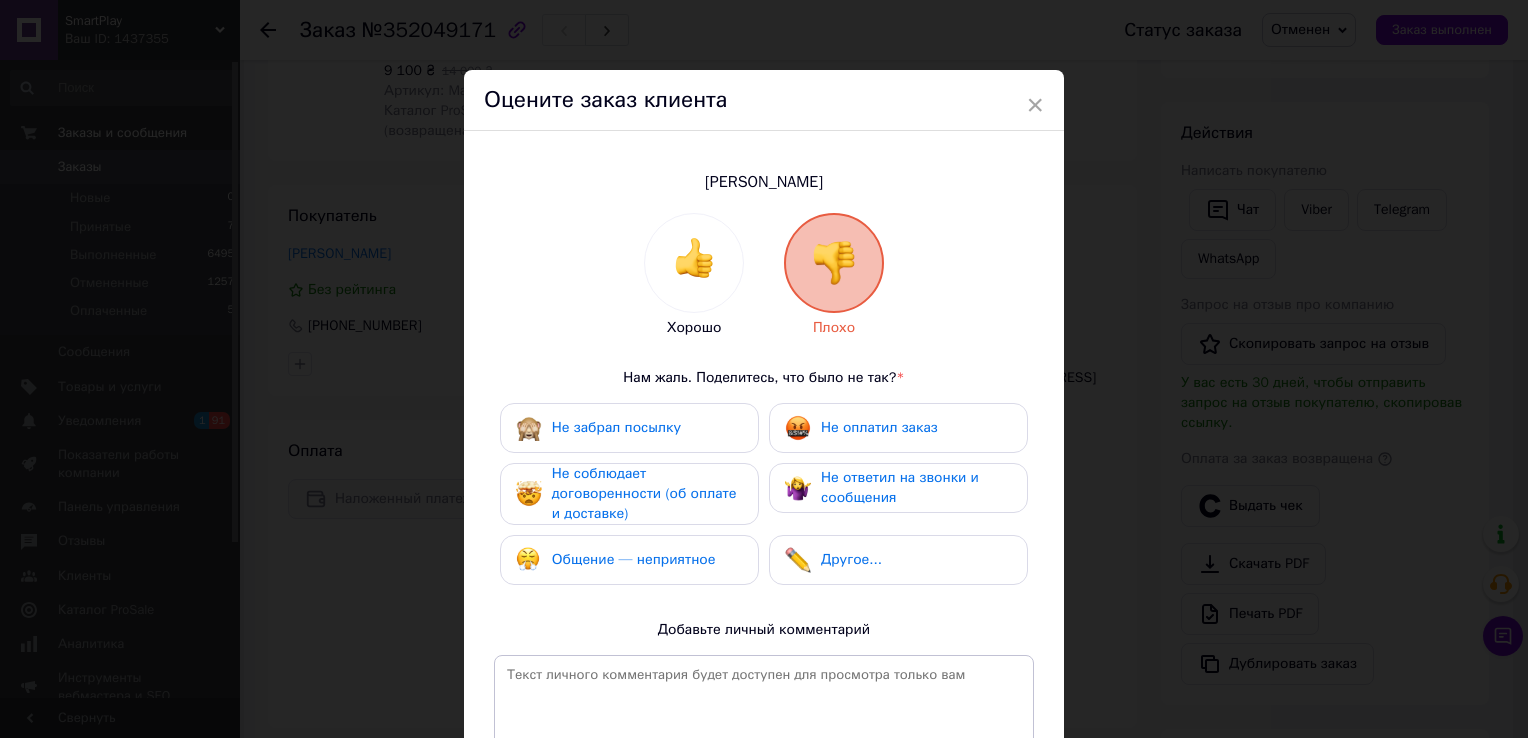 click on "Не оплатил заказ" at bounding box center [879, 427] 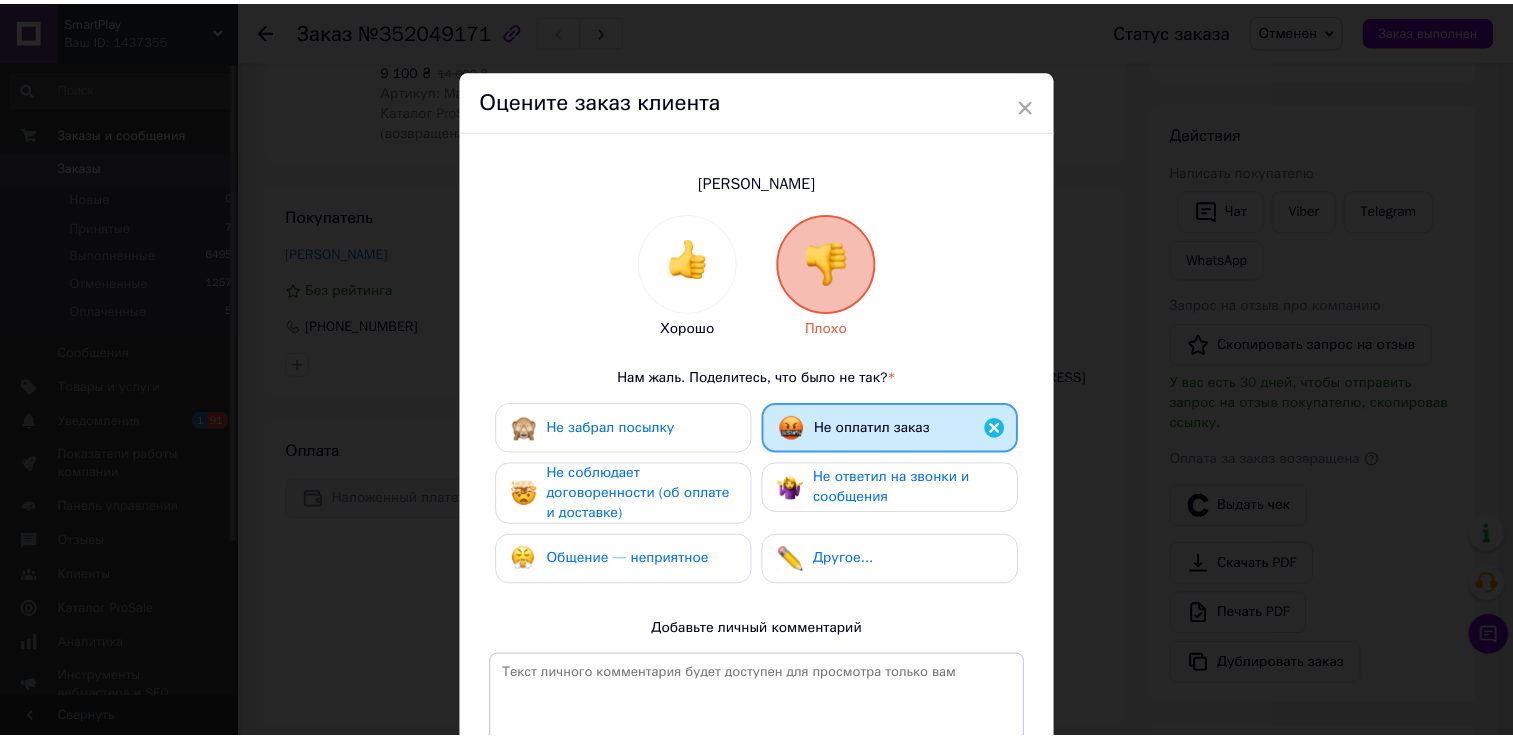 scroll, scrollTop: 248, scrollLeft: 0, axis: vertical 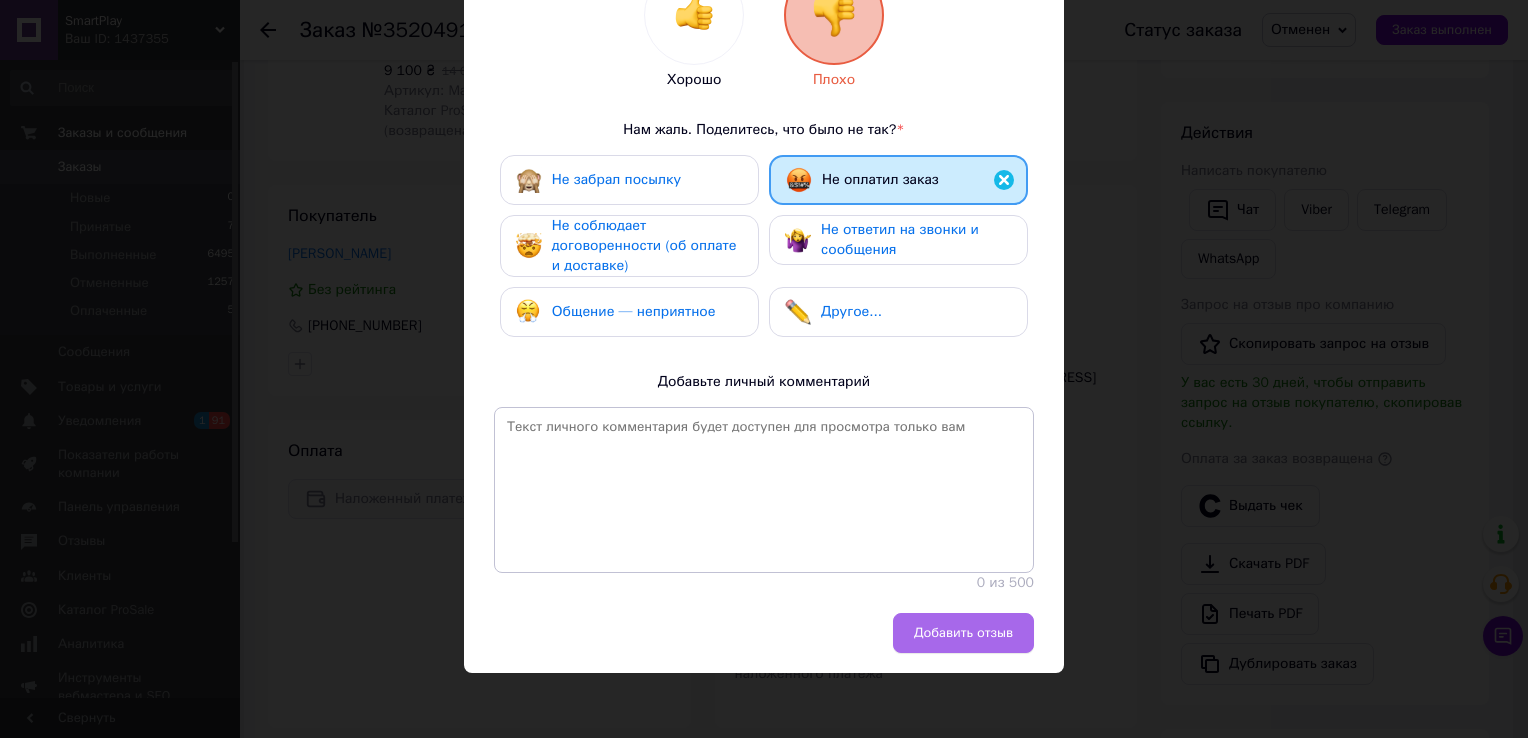 click on "Добавить отзыв" at bounding box center [963, 633] 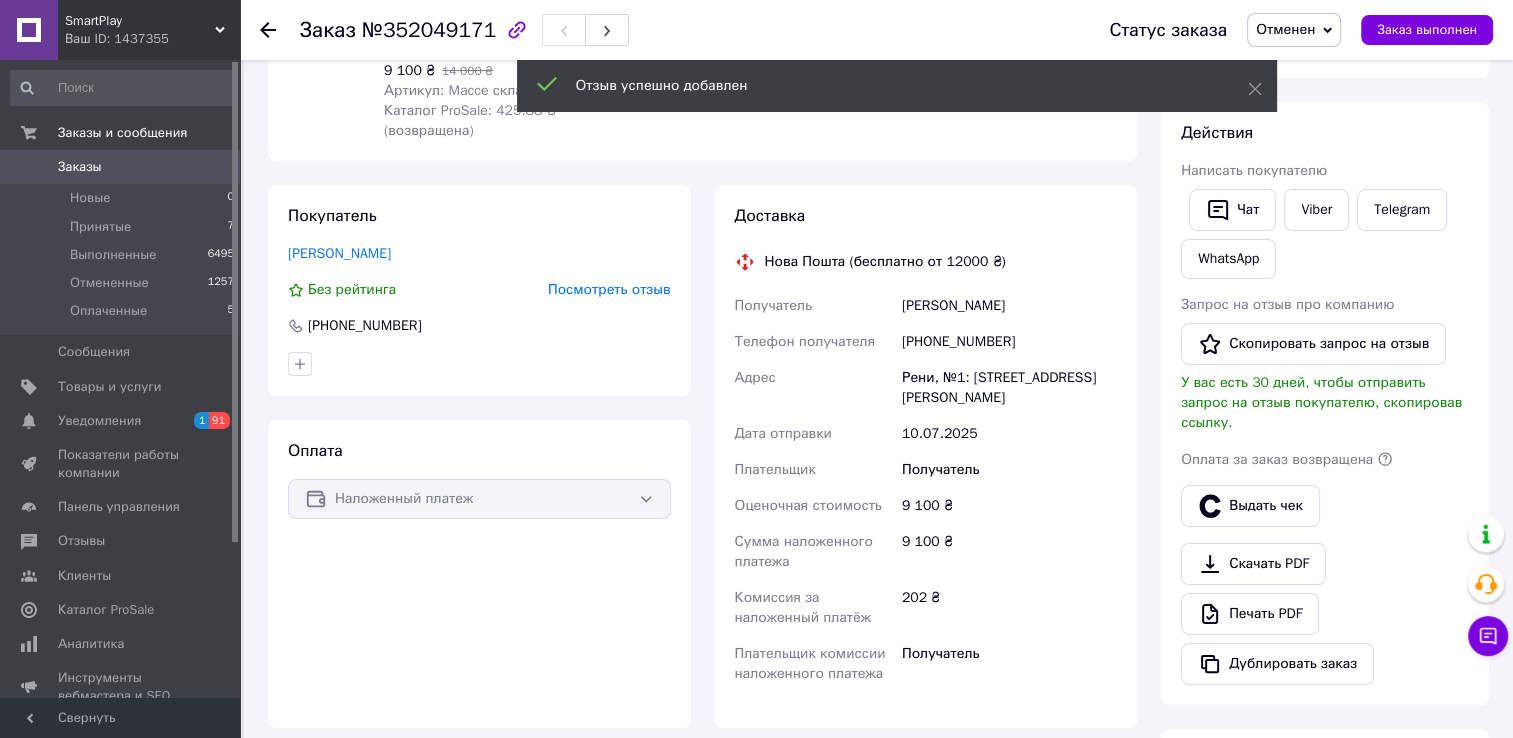 scroll, scrollTop: 0, scrollLeft: 0, axis: both 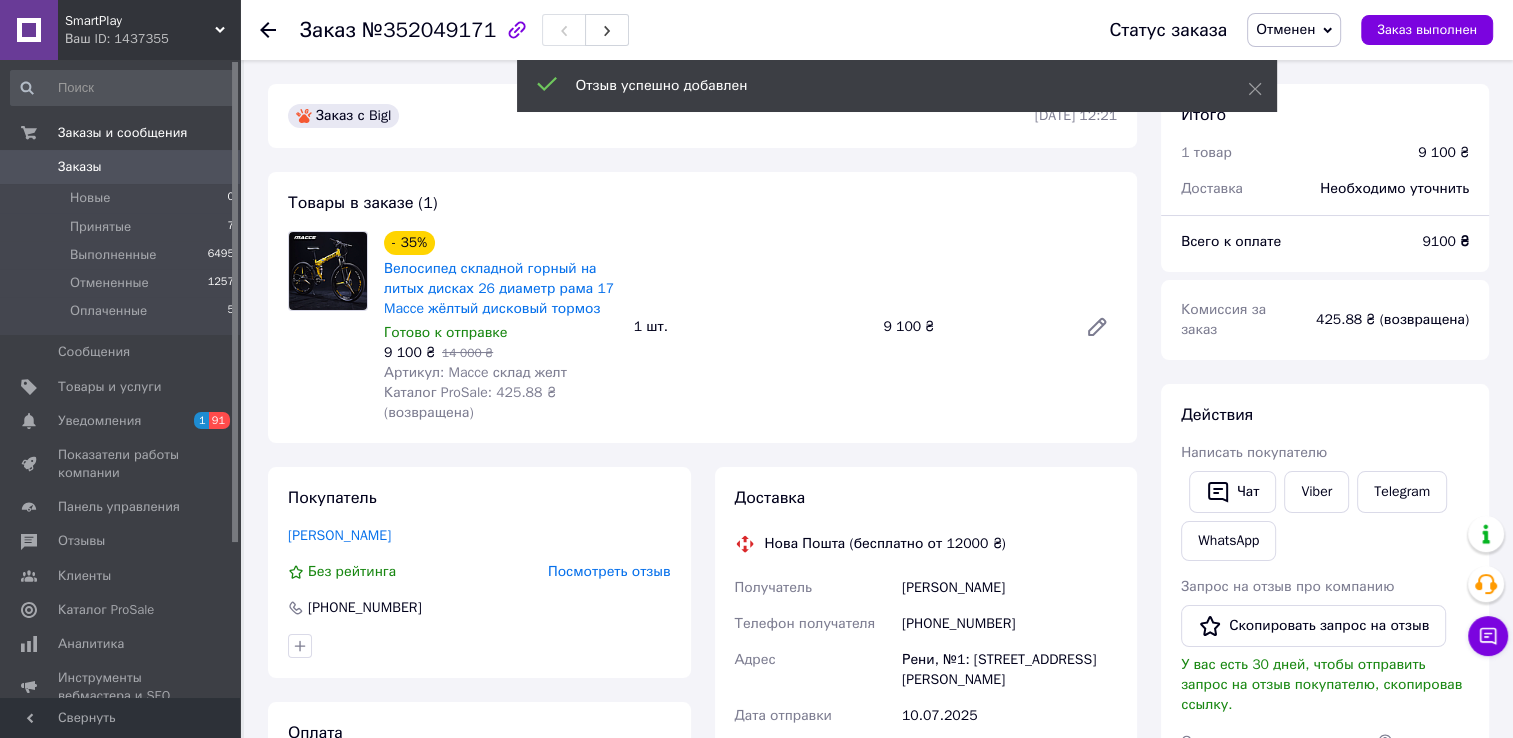click 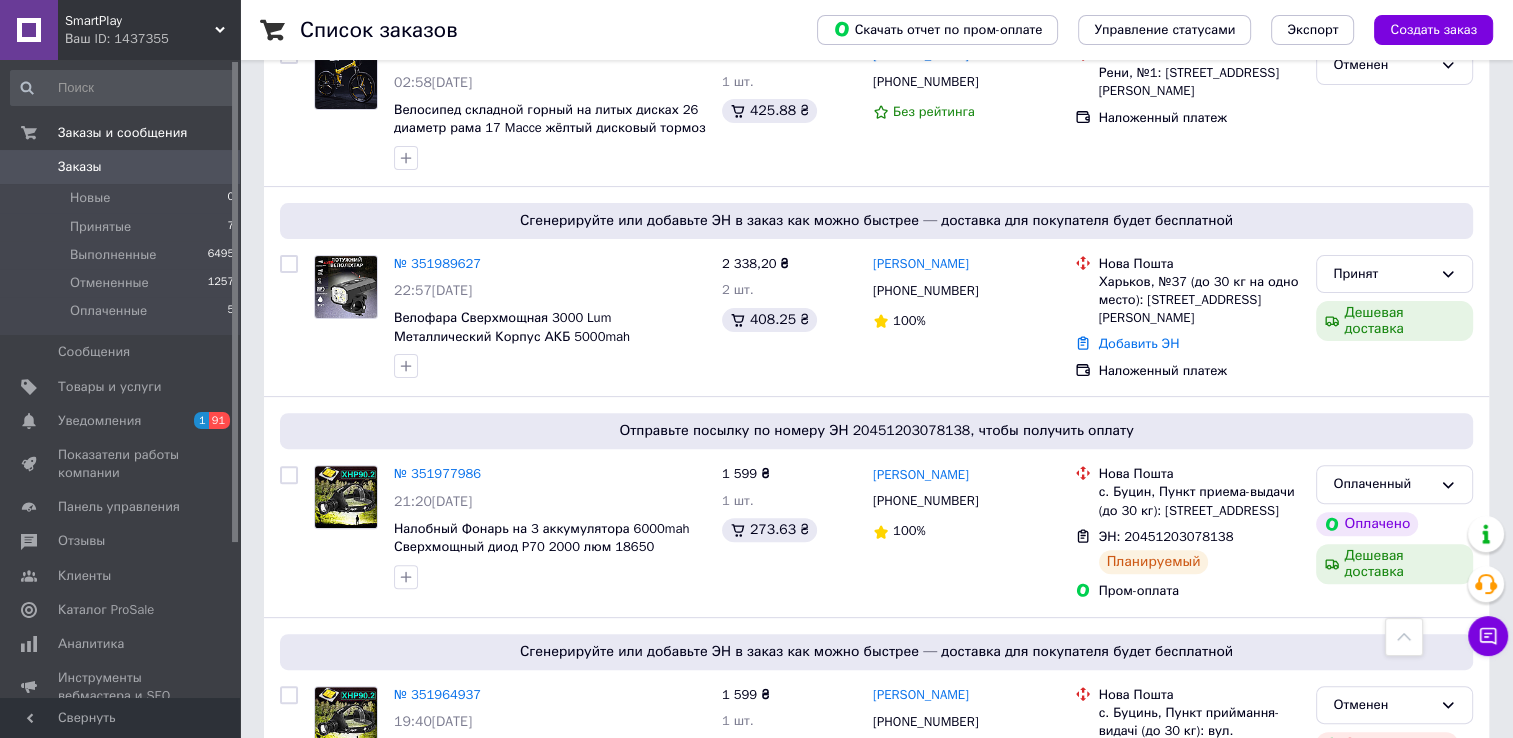 scroll, scrollTop: 553, scrollLeft: 0, axis: vertical 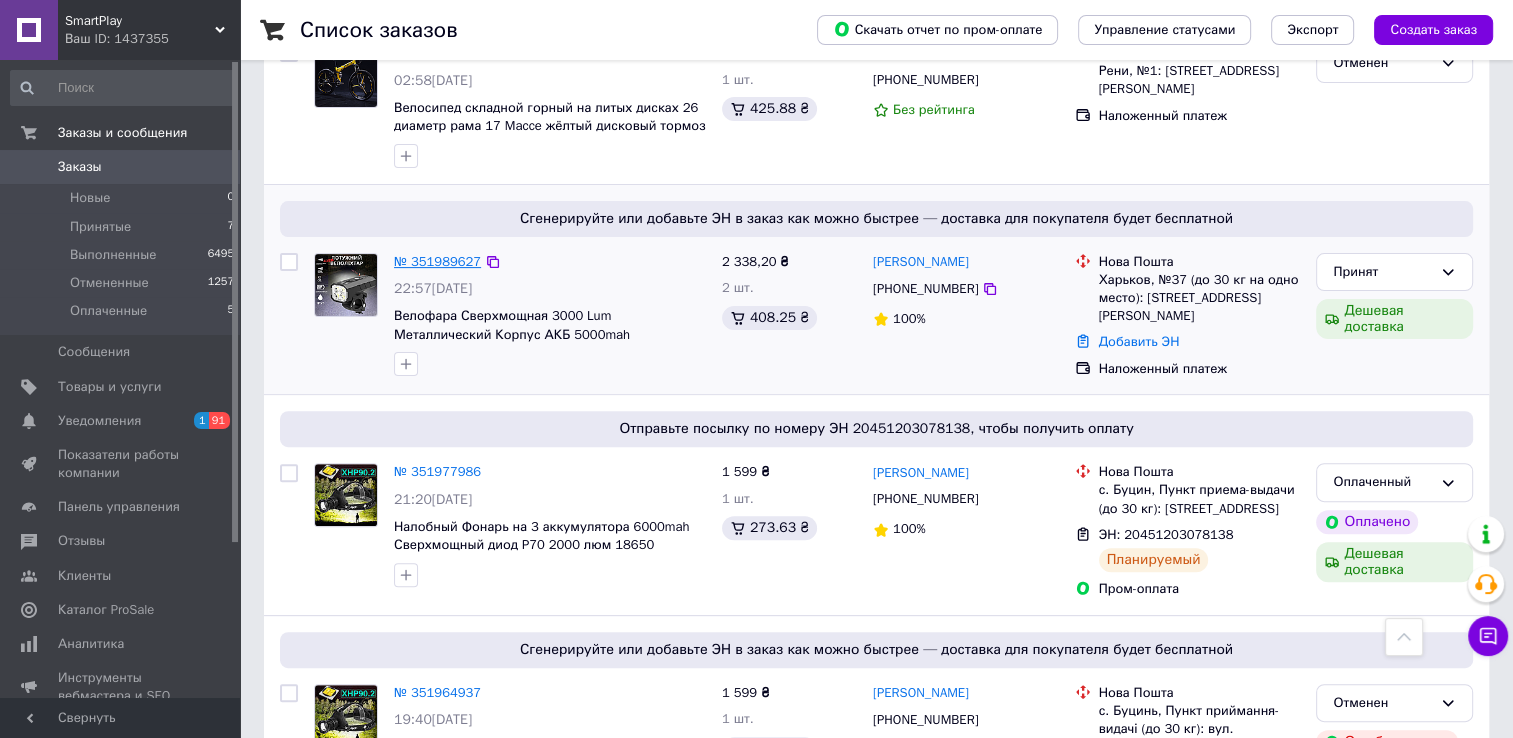 click on "№ 351989627" at bounding box center [437, 261] 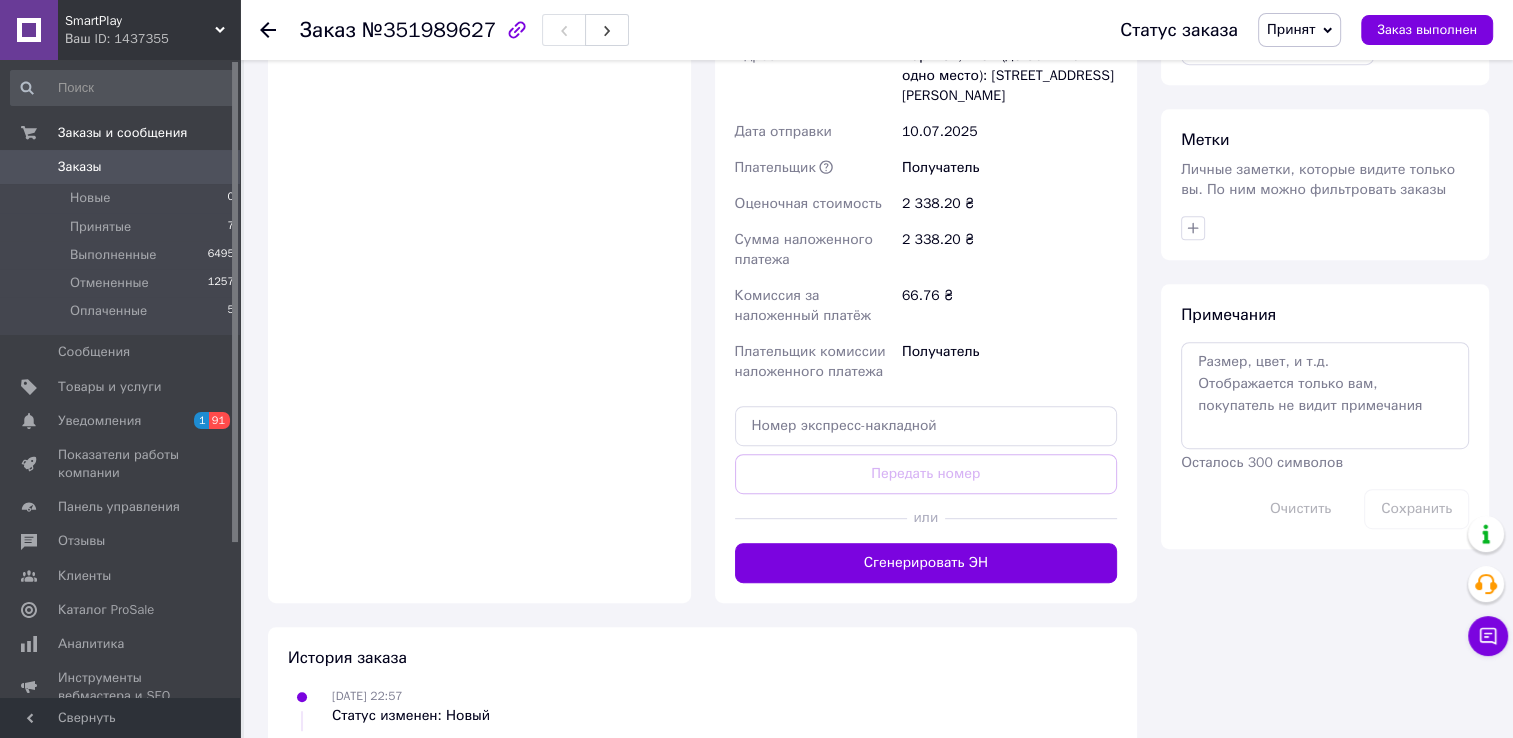 scroll, scrollTop: 891, scrollLeft: 0, axis: vertical 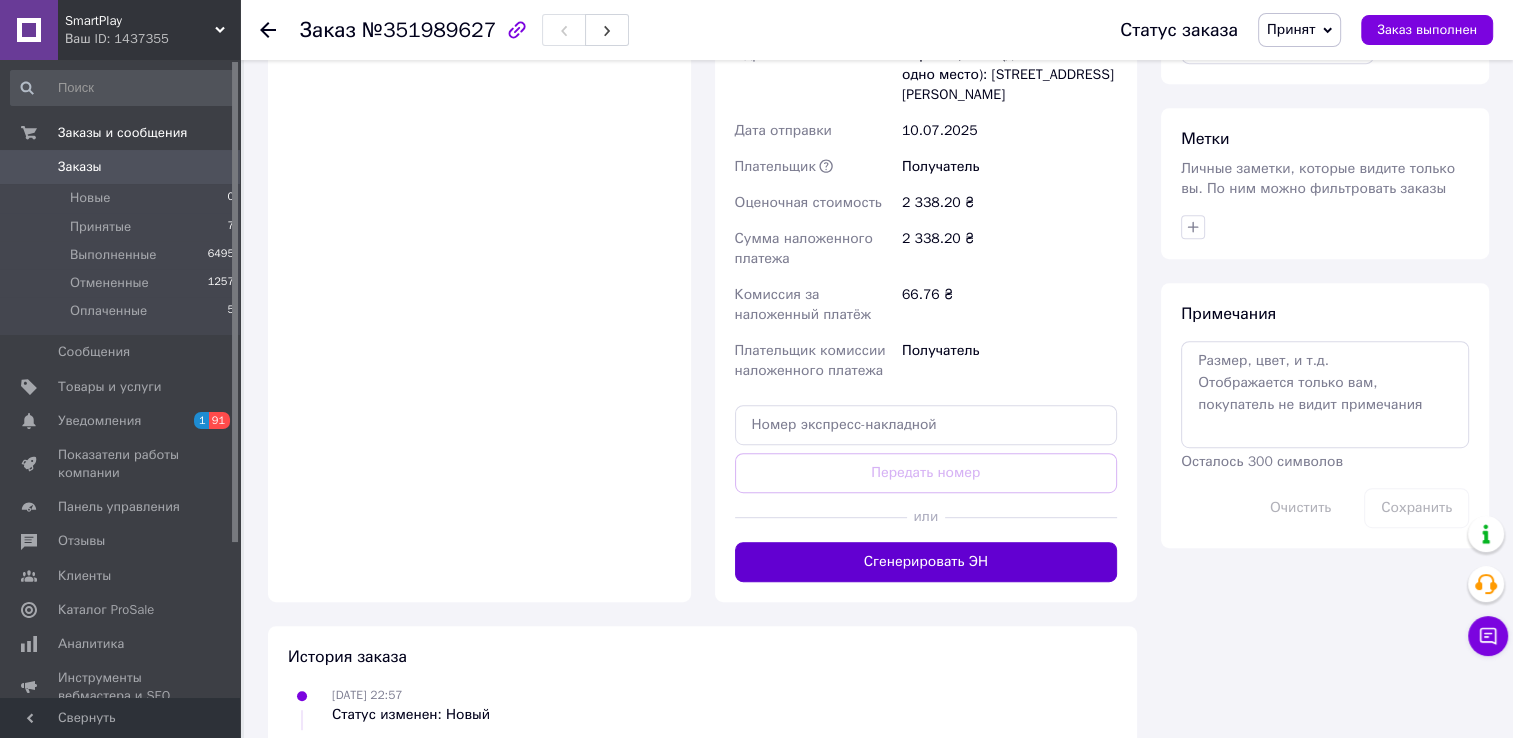 click on "Сгенерировать ЭН" at bounding box center [926, 562] 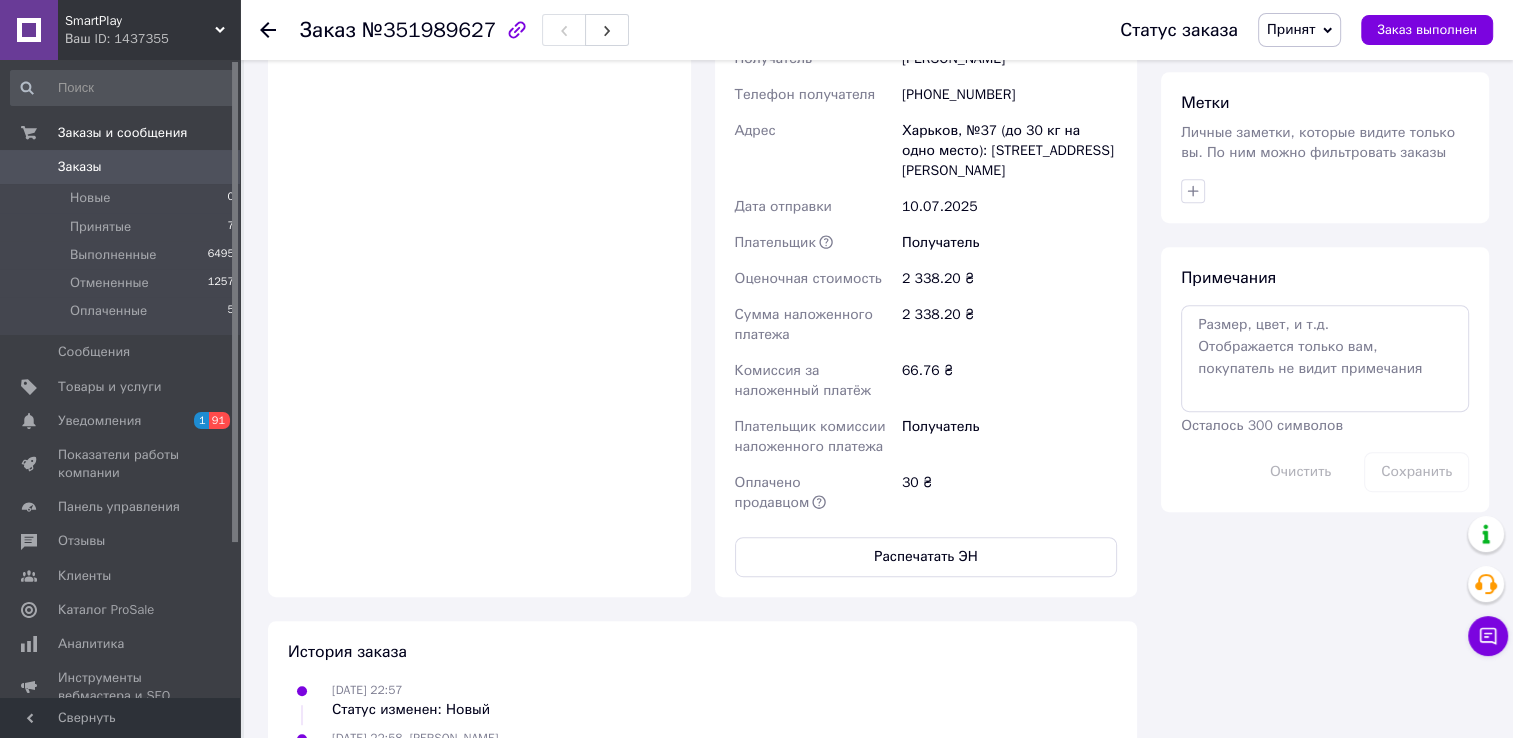 click 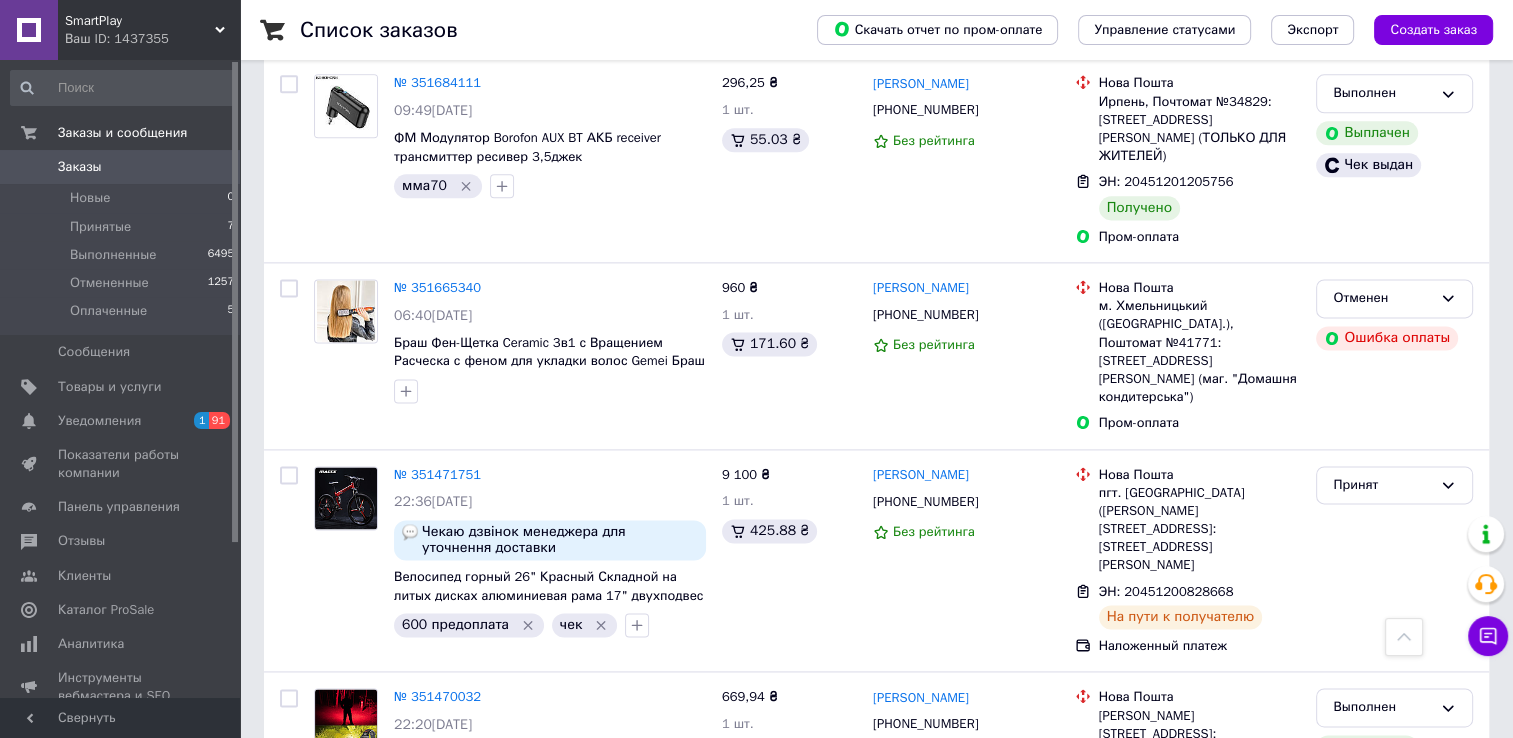 scroll, scrollTop: 2764, scrollLeft: 0, axis: vertical 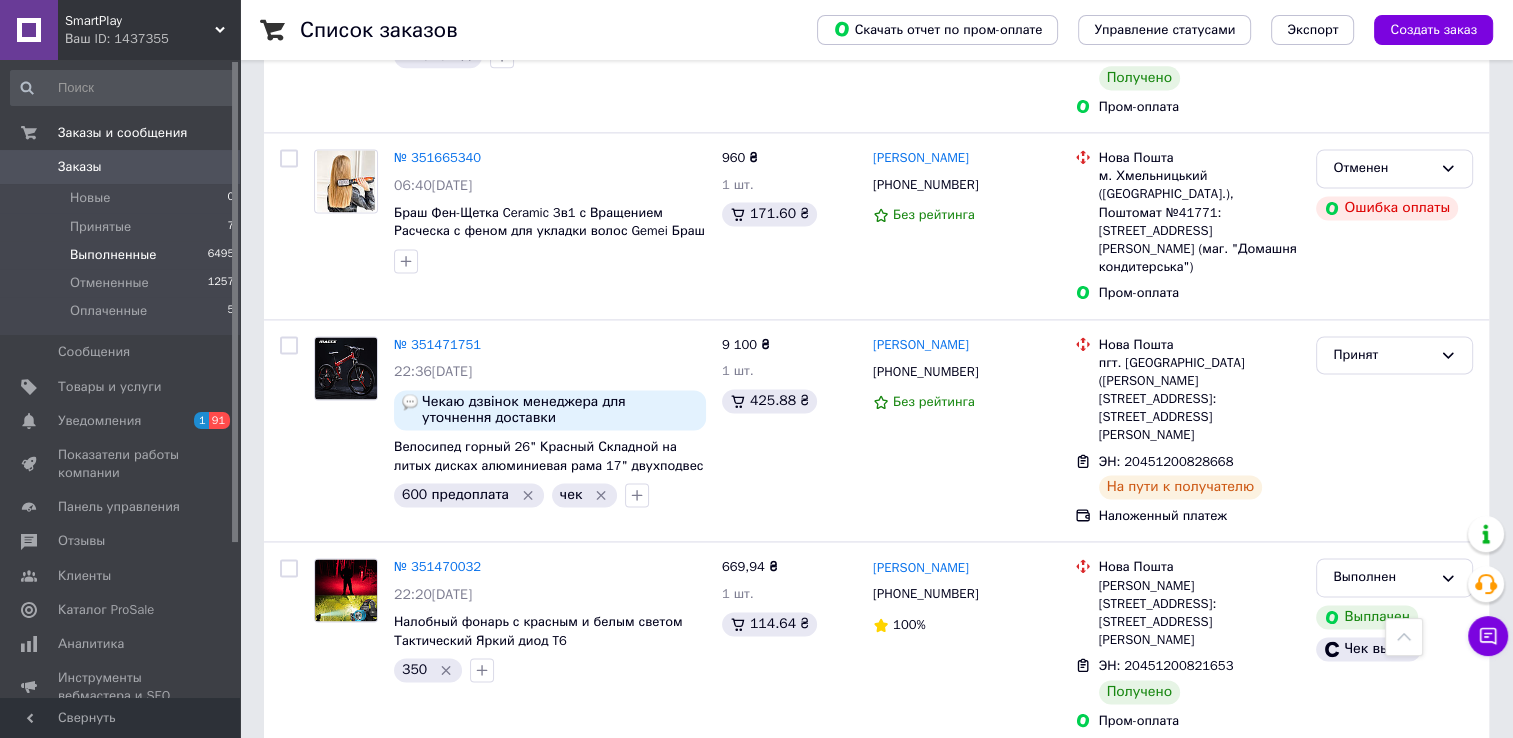 click on "Выполненные 6495" at bounding box center (123, 255) 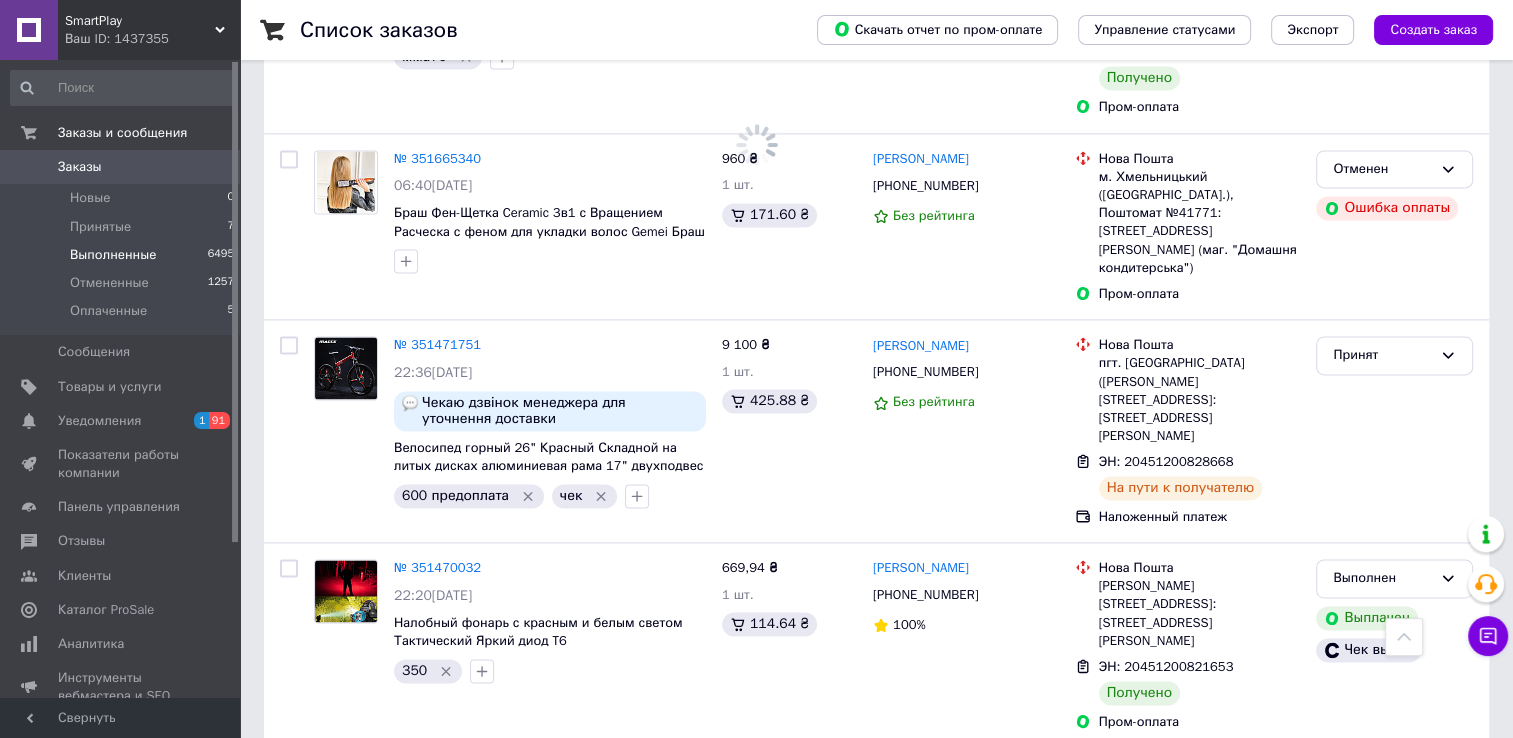 scroll, scrollTop: 0, scrollLeft: 0, axis: both 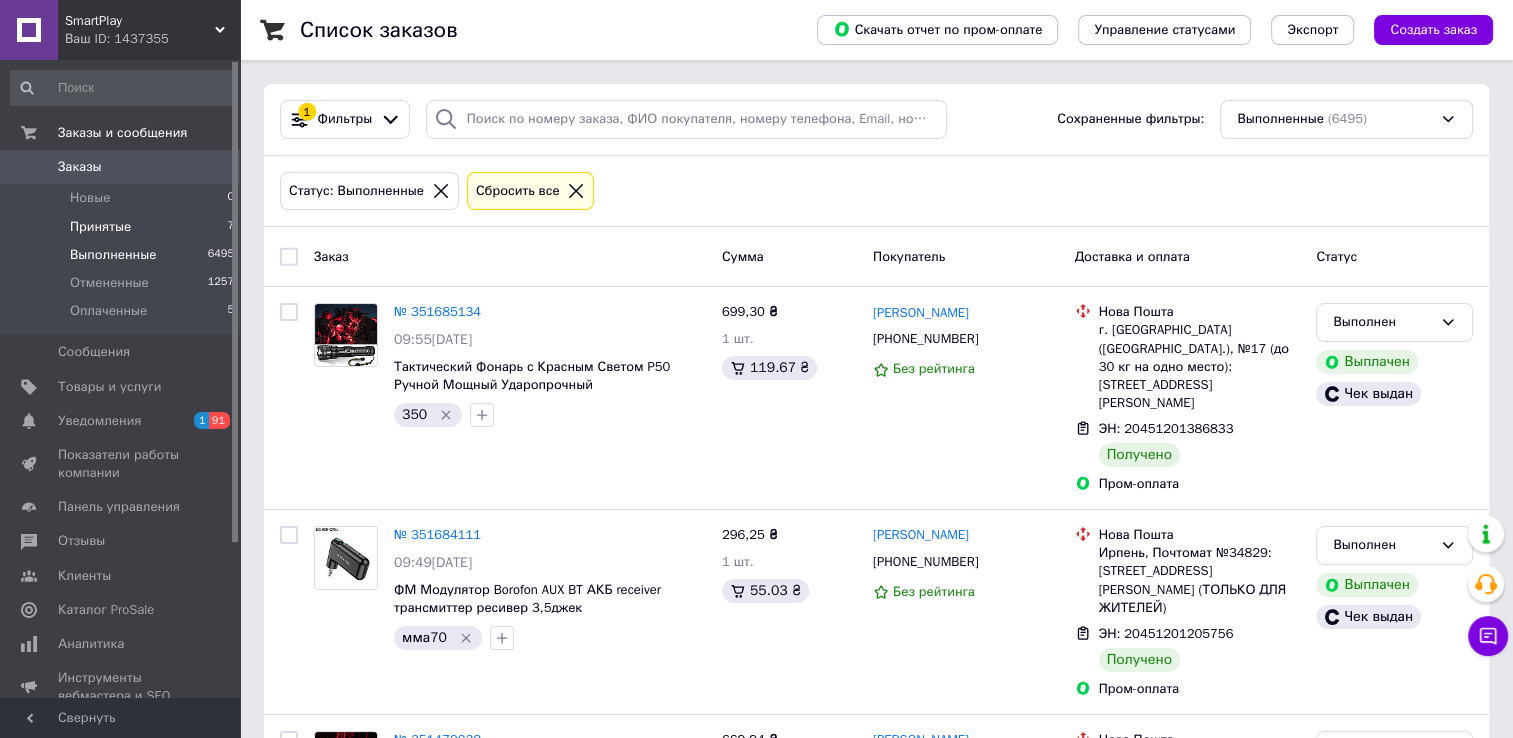 click on "Принятые 7" at bounding box center [123, 227] 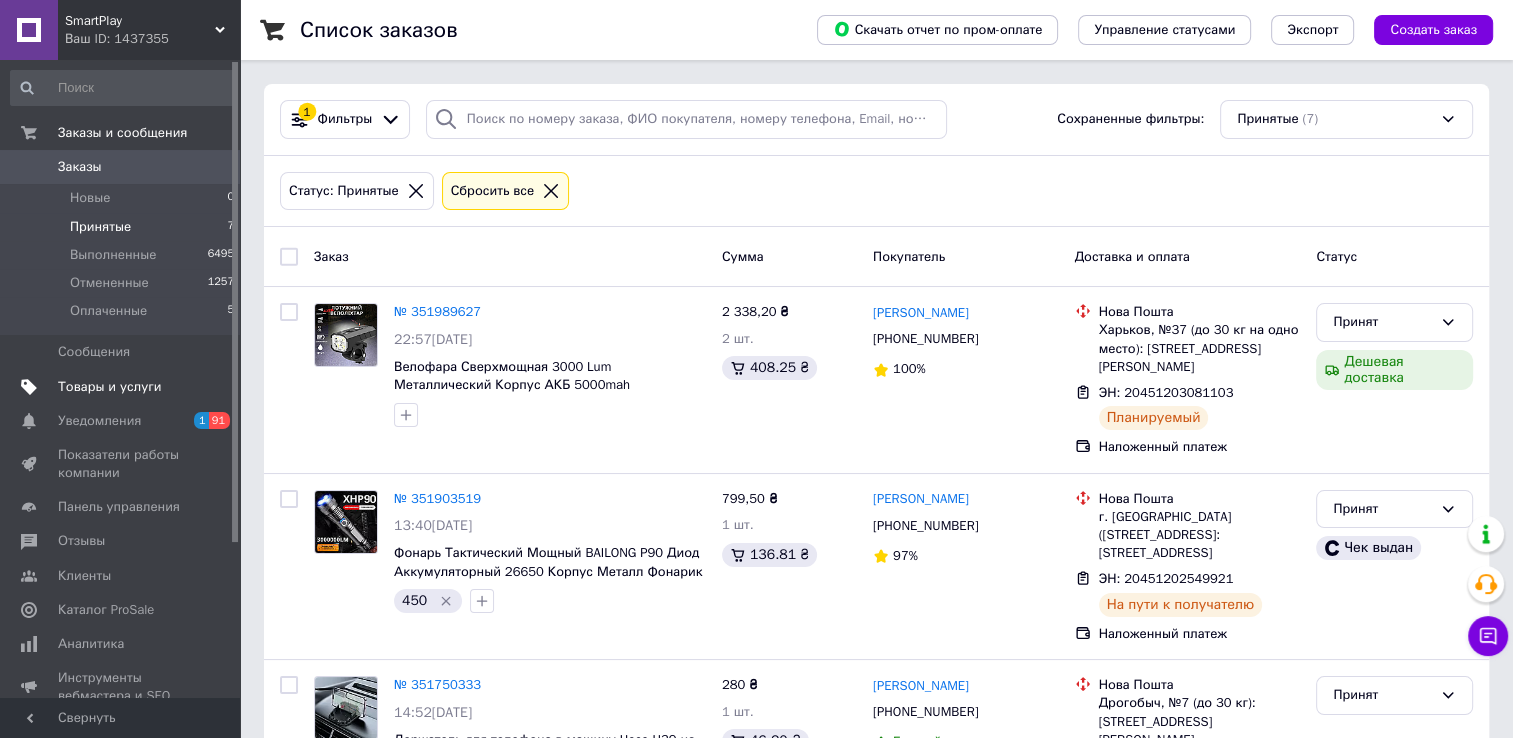 click on "Товары и услуги" at bounding box center [110, 387] 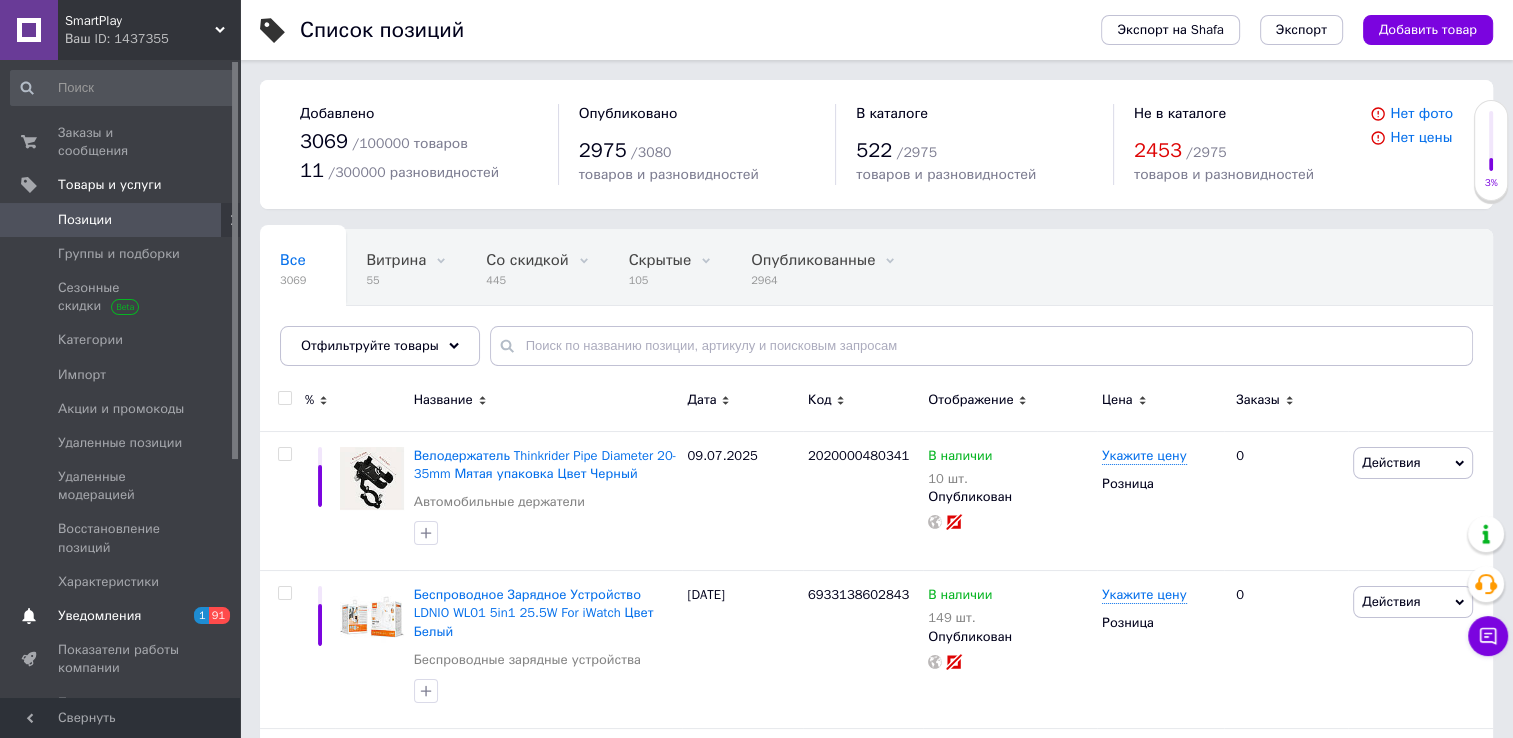 click on "Уведомления" at bounding box center (121, 616) 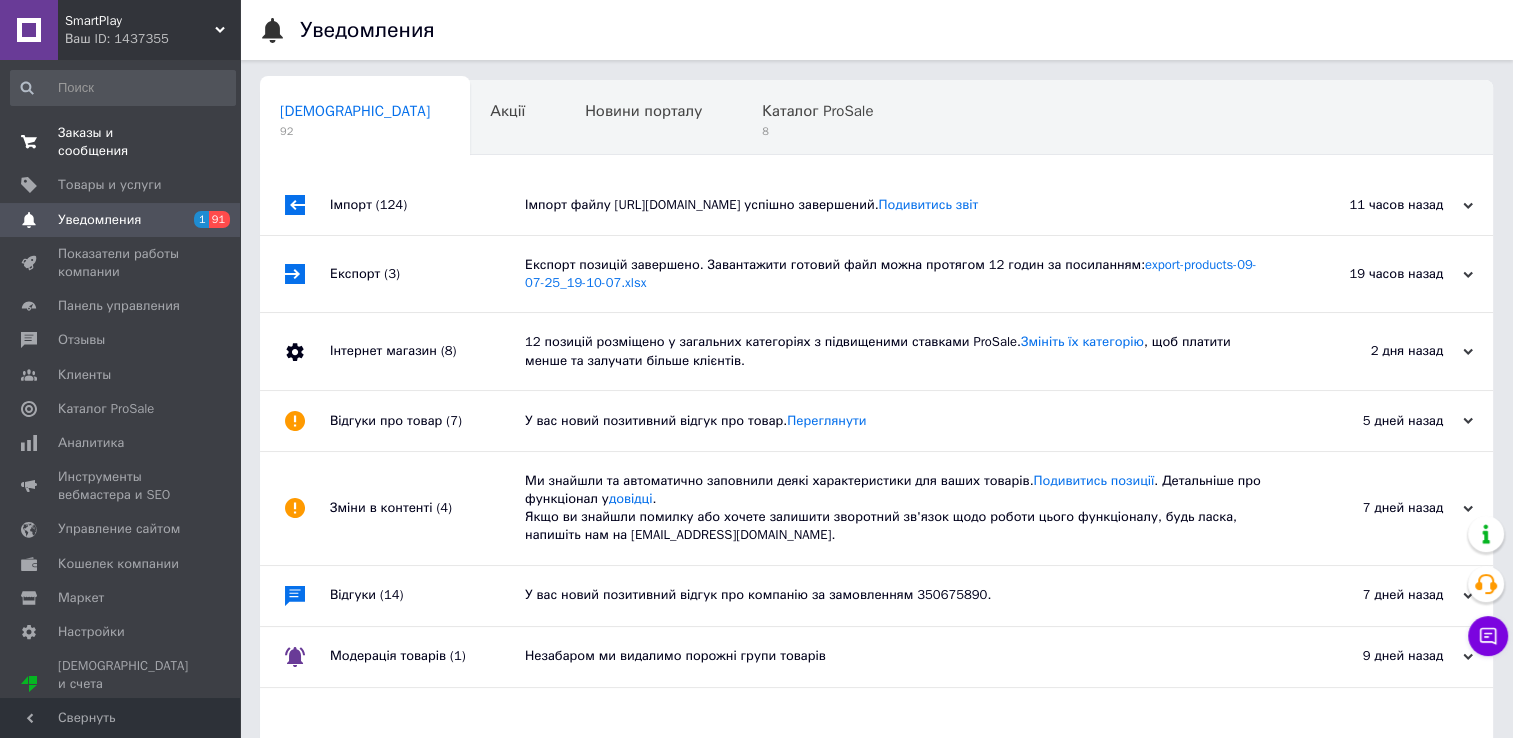 click on "Заказы и сообщения" at bounding box center (121, 142) 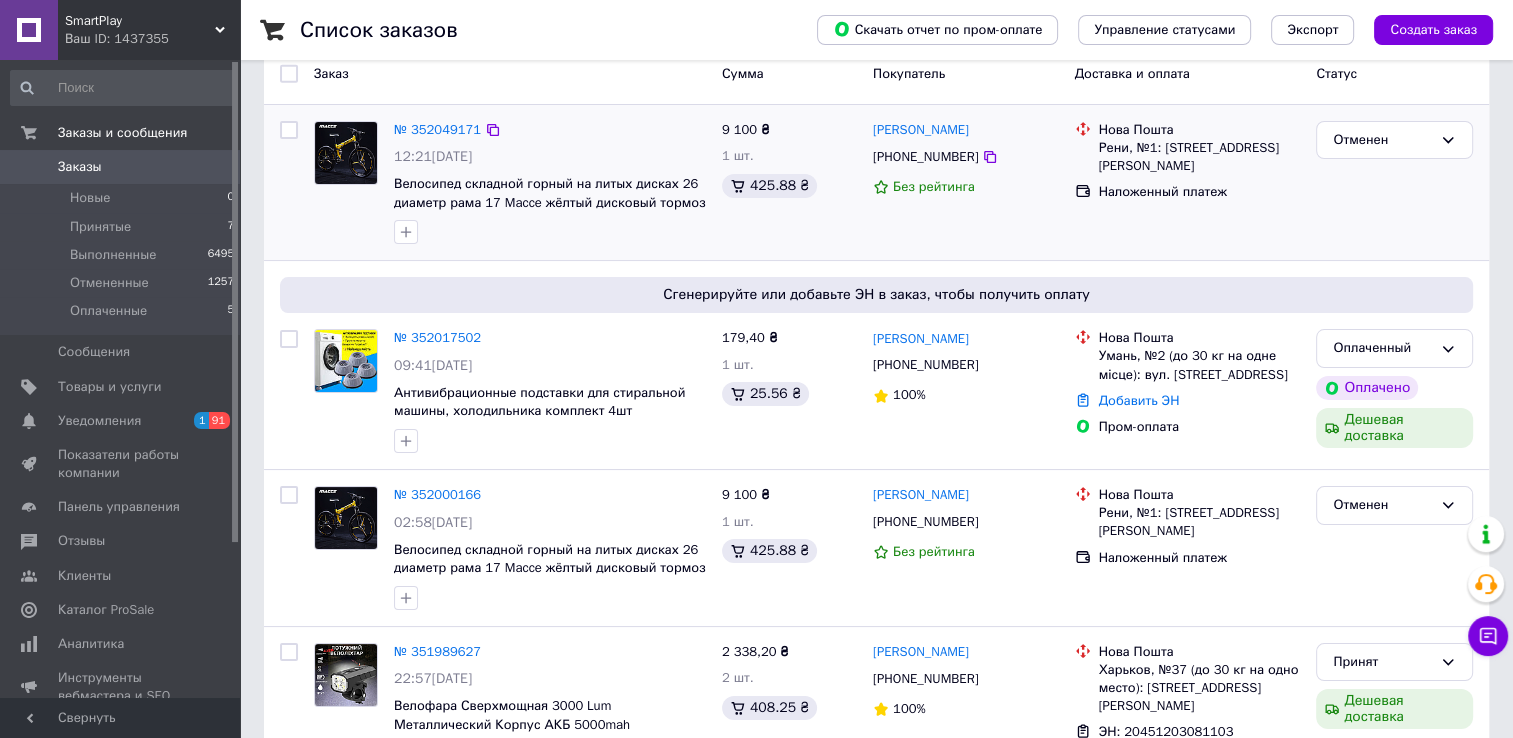 scroll, scrollTop: 113, scrollLeft: 0, axis: vertical 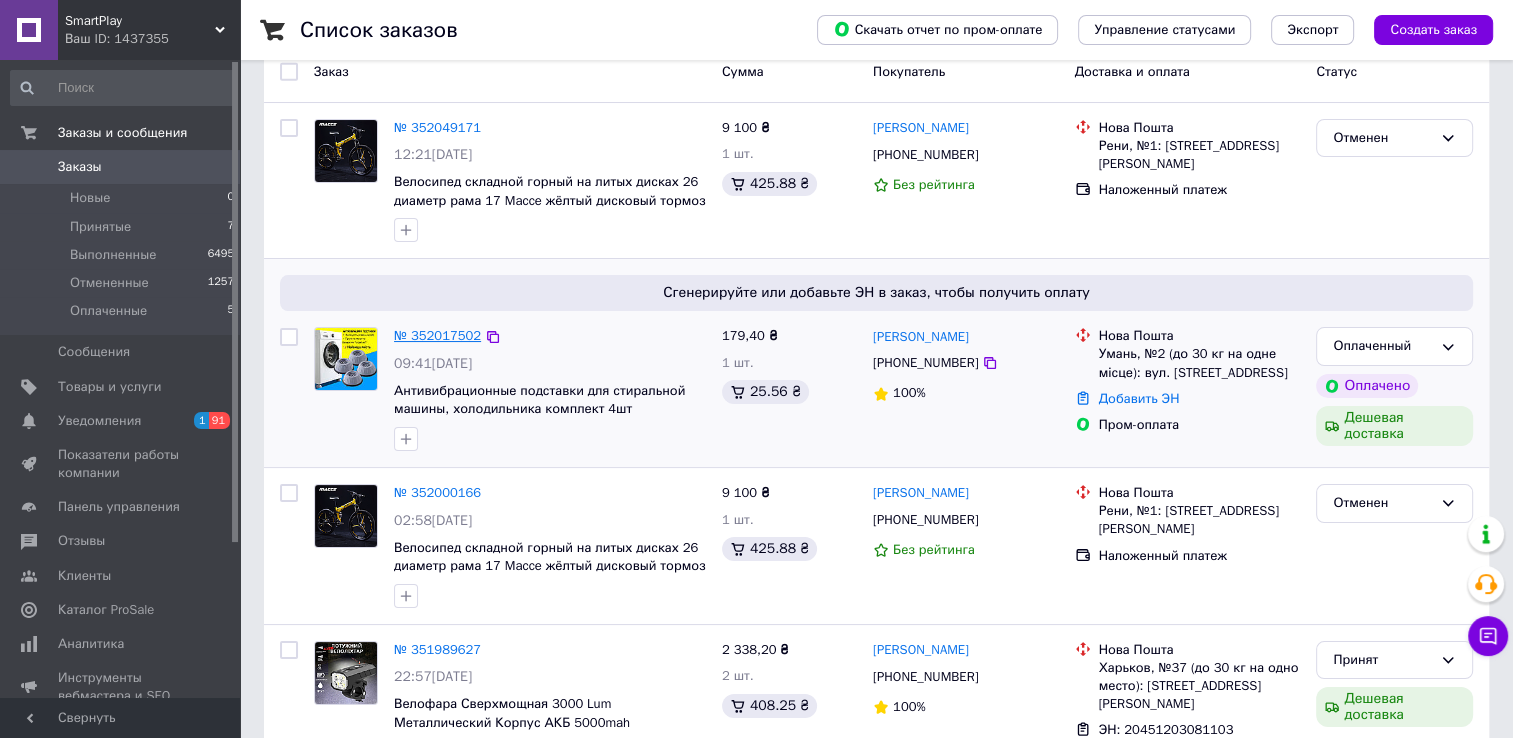 click on "№ 352017502" at bounding box center (437, 335) 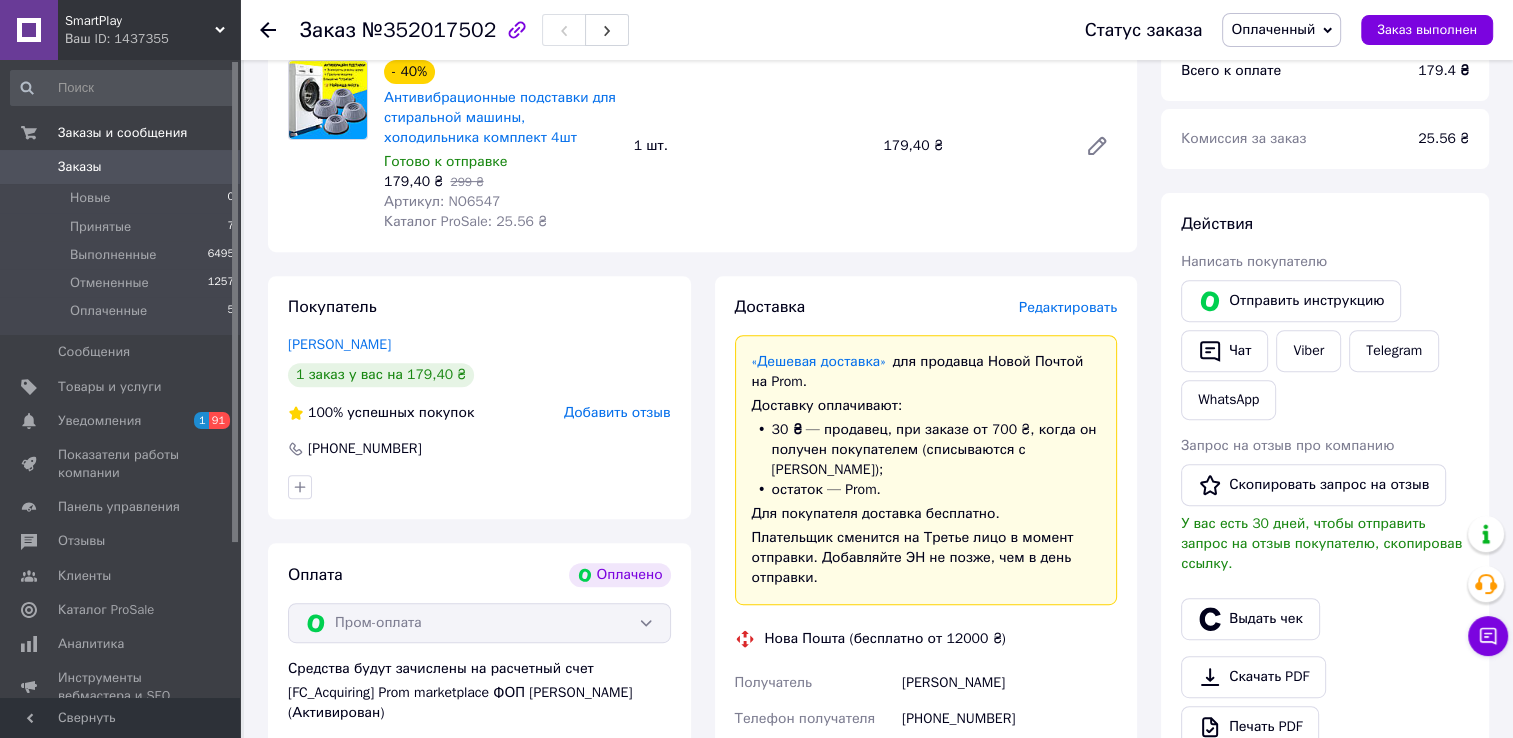 scroll, scrollTop: 730, scrollLeft: 0, axis: vertical 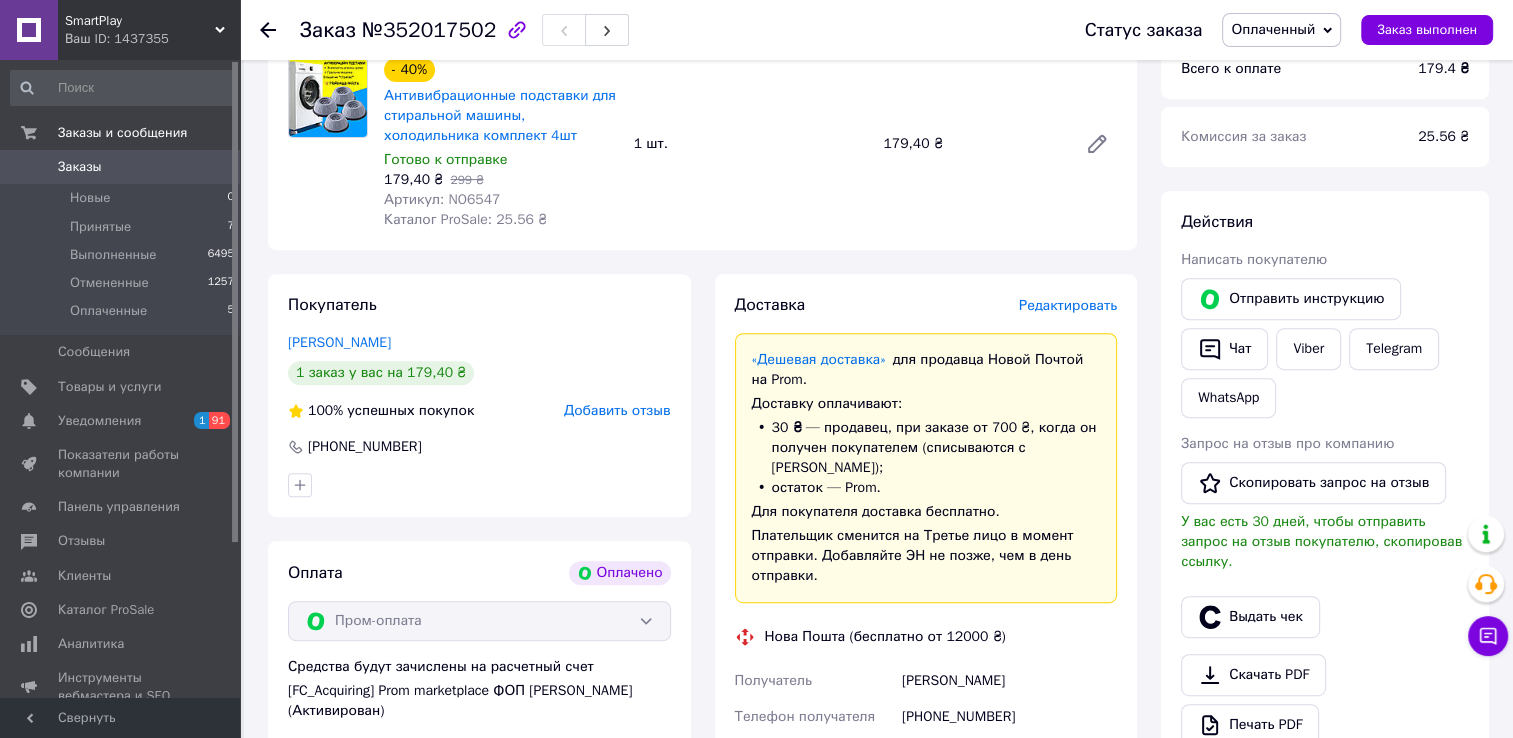 drag, startPoint x: 423, startPoint y: 334, endPoint x: 660, endPoint y: 422, distance: 252.81021 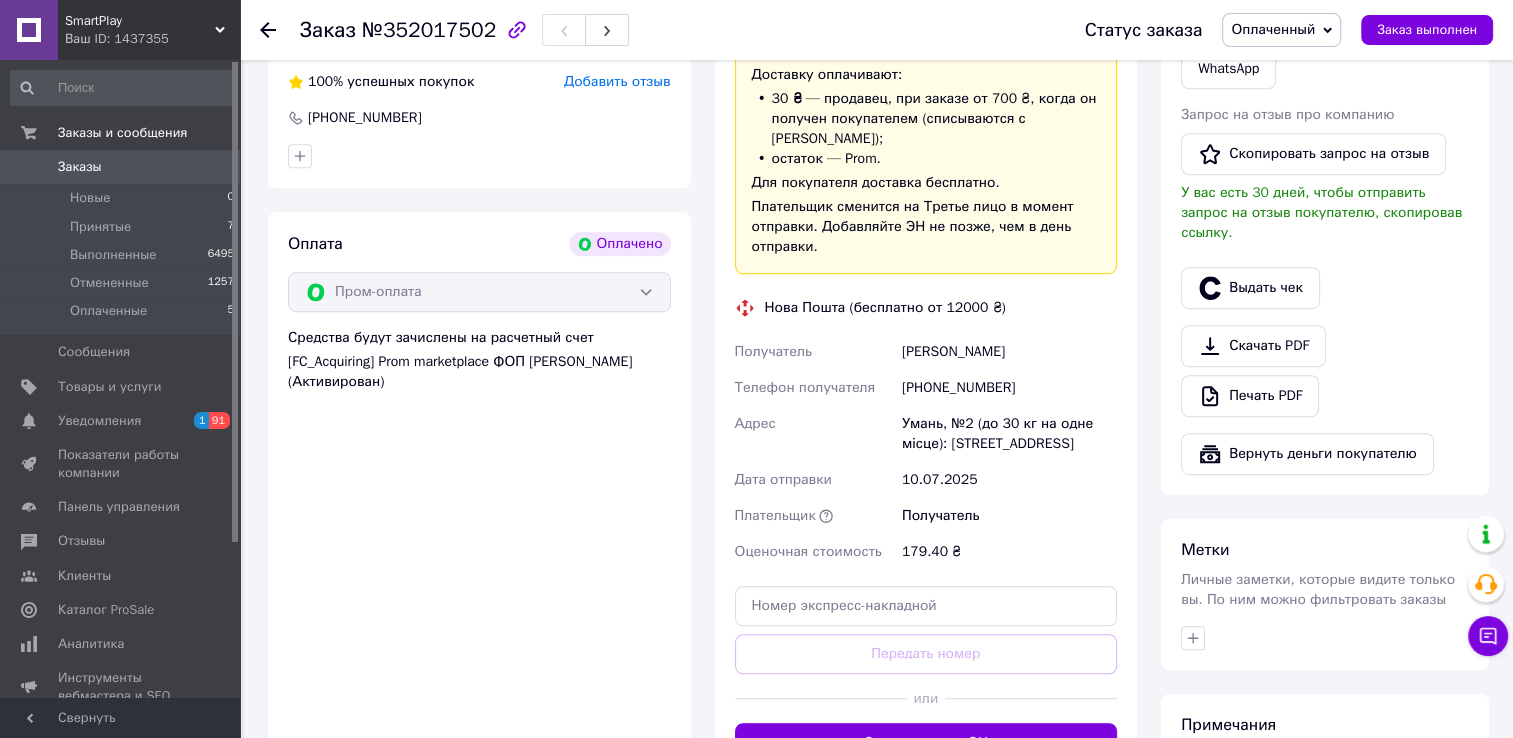 scroll, scrollTop: 1060, scrollLeft: 0, axis: vertical 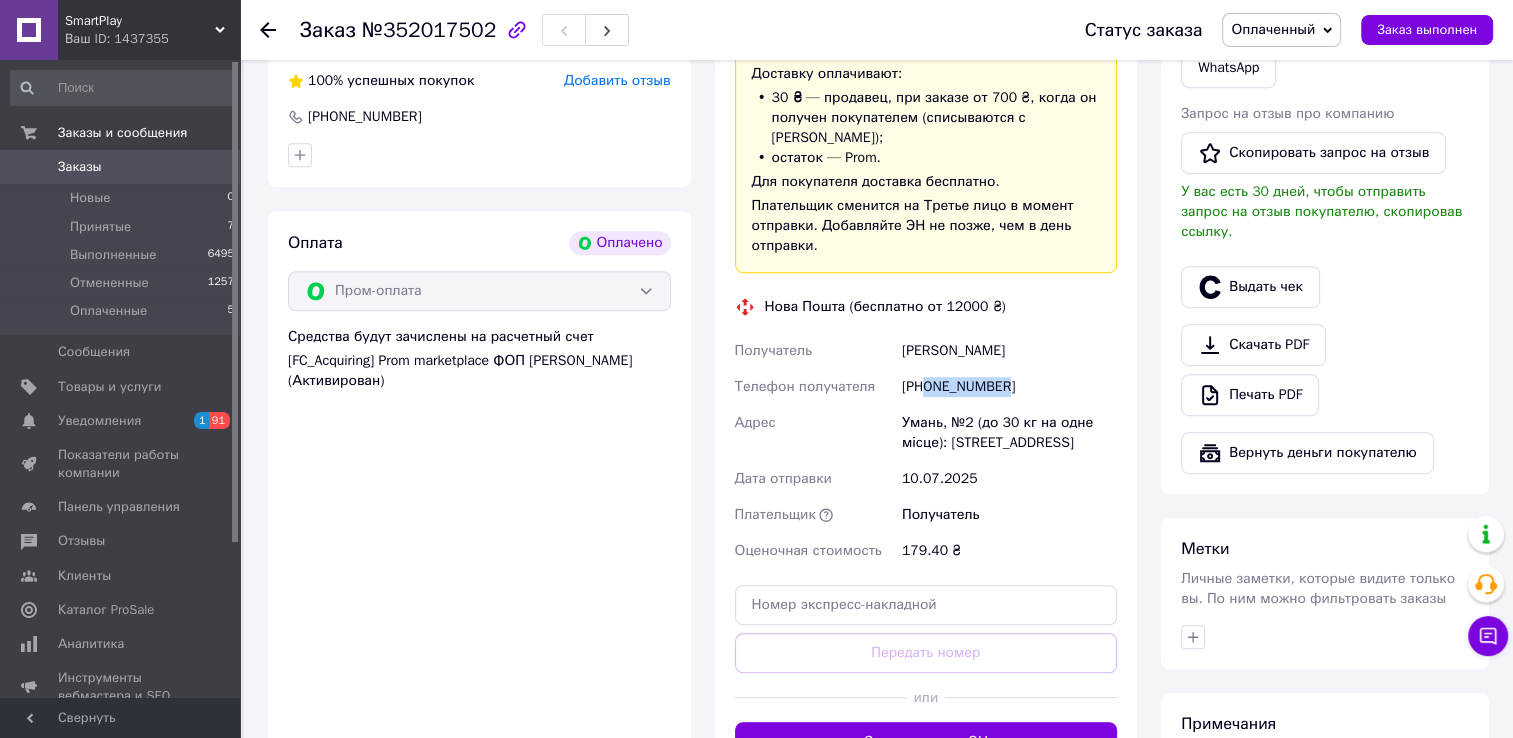 drag, startPoint x: 1004, startPoint y: 367, endPoint x: 926, endPoint y: 373, distance: 78.23043 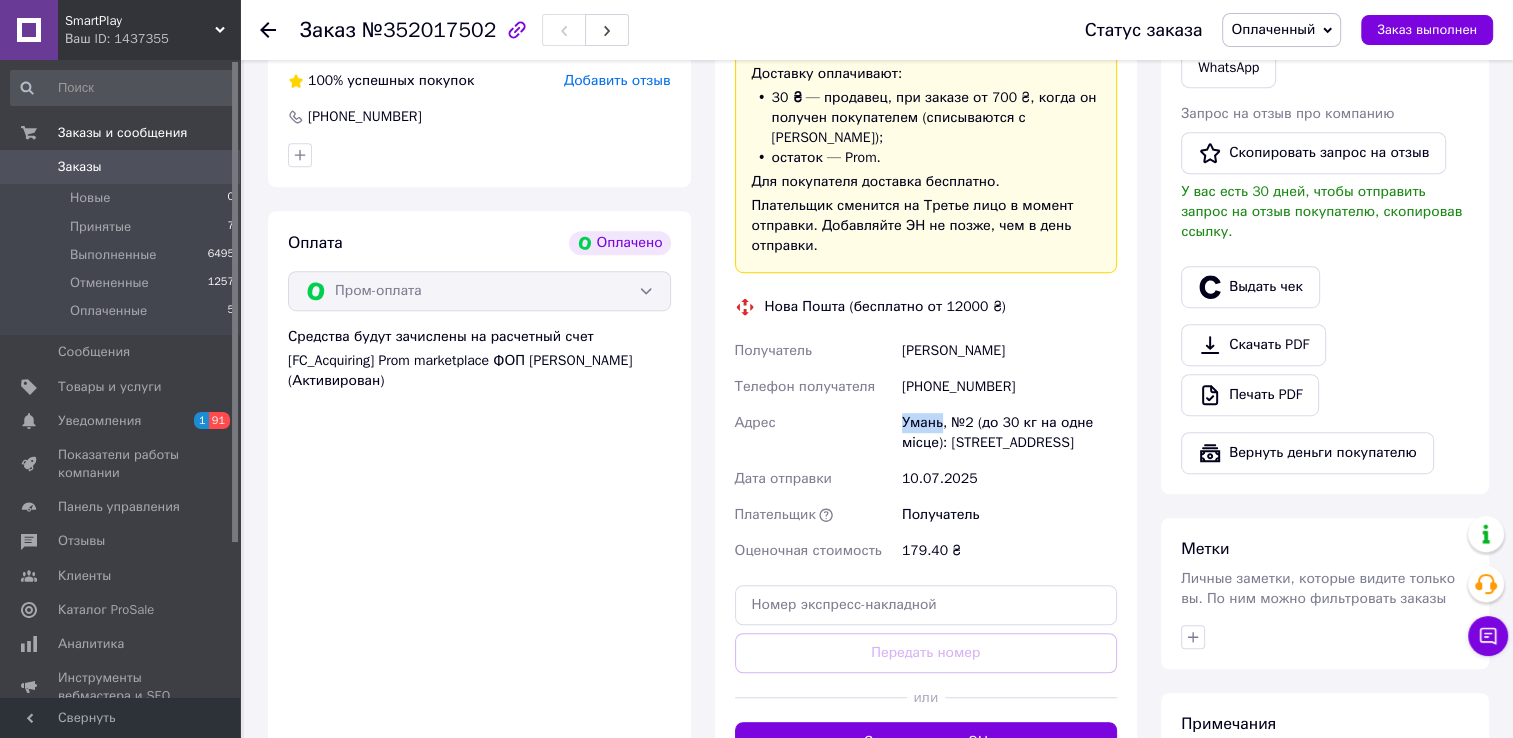 drag, startPoint x: 902, startPoint y: 402, endPoint x: 940, endPoint y: 406, distance: 38.209946 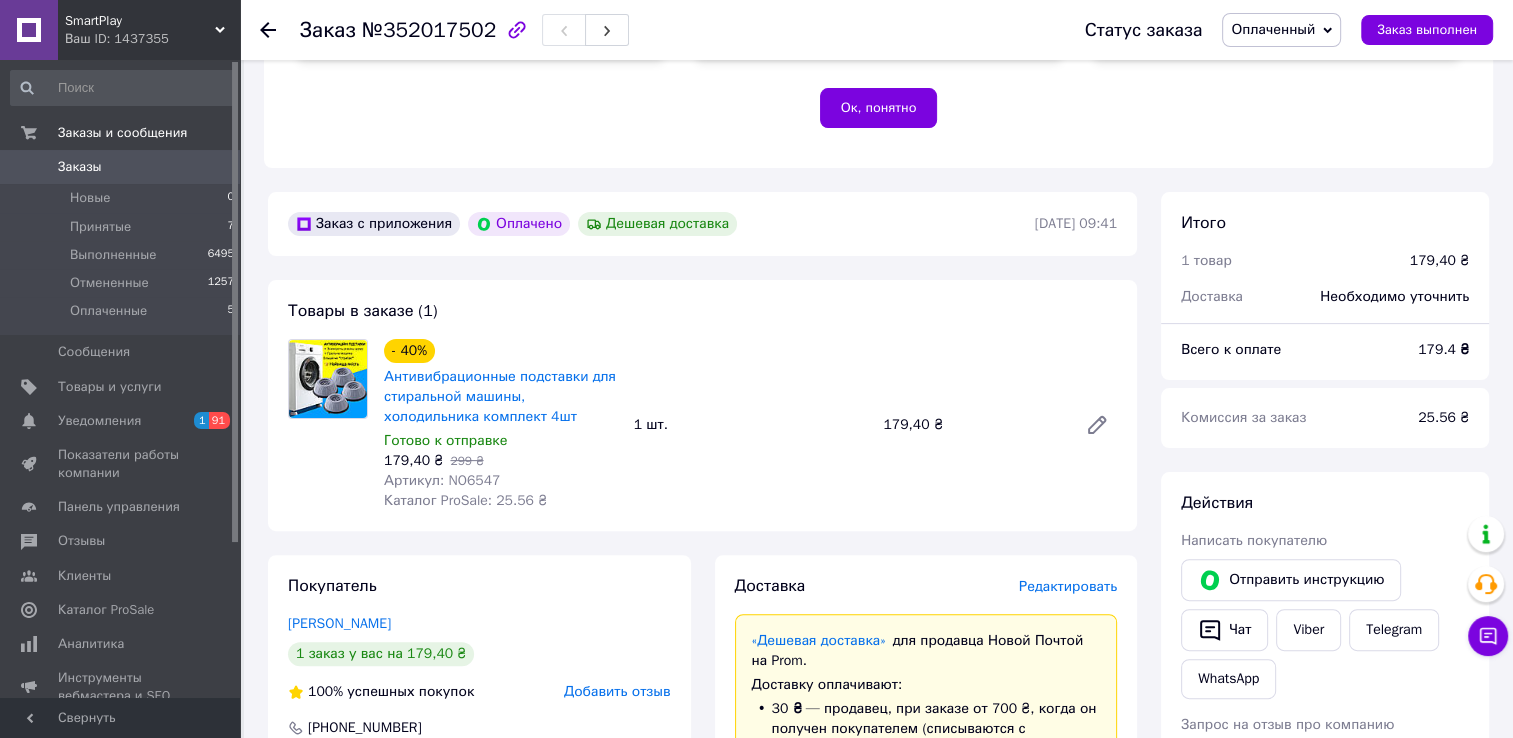 scroll, scrollTop: 428, scrollLeft: 0, axis: vertical 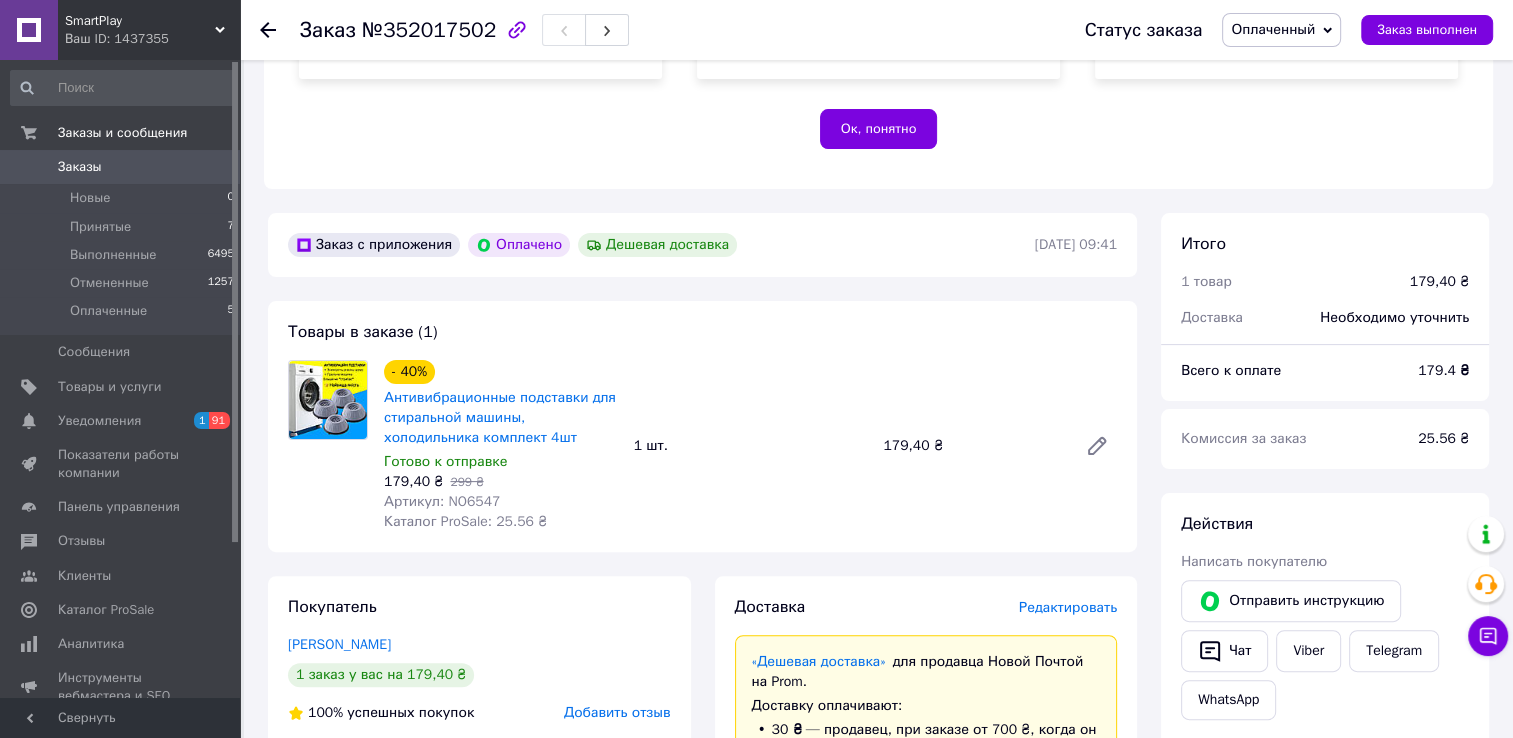 click 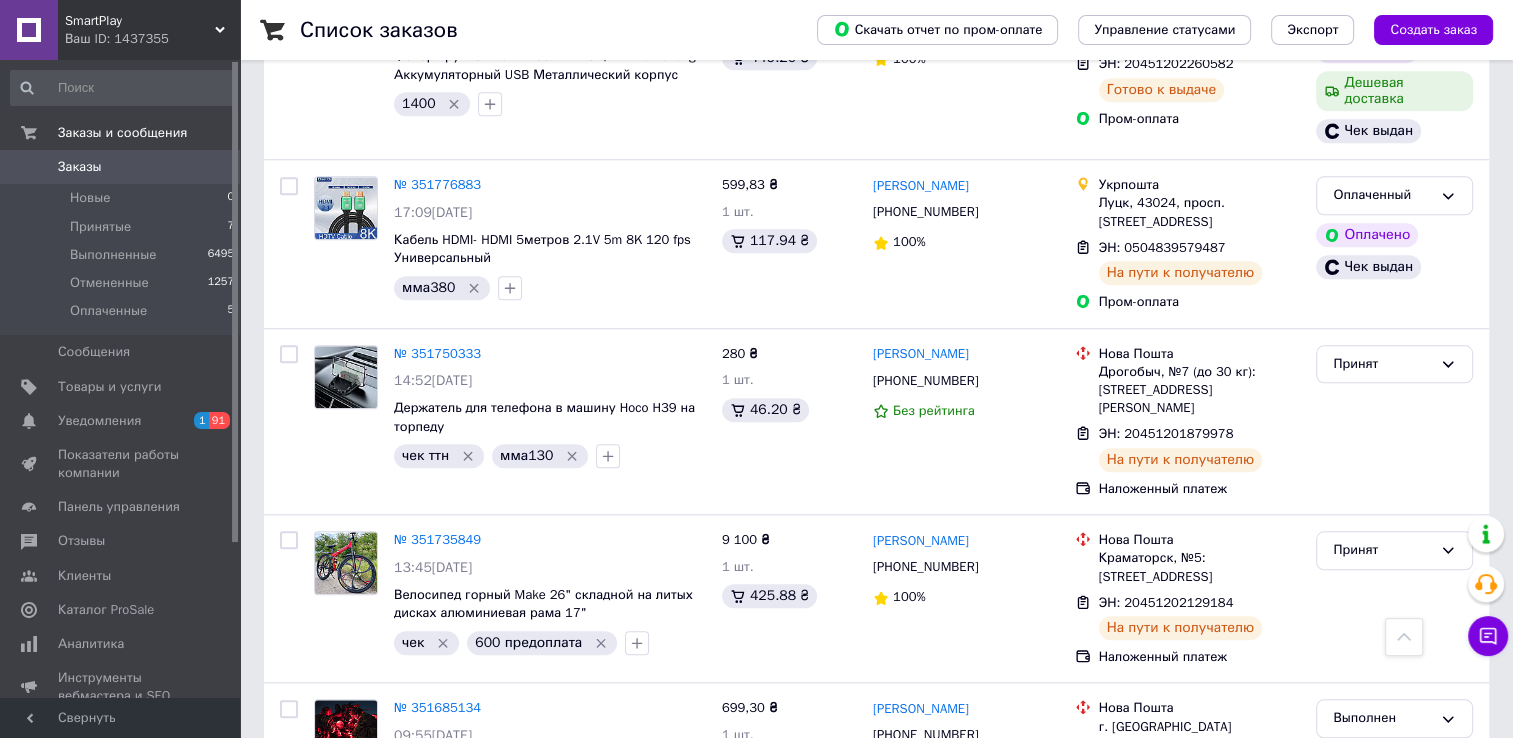 scroll, scrollTop: 1788, scrollLeft: 0, axis: vertical 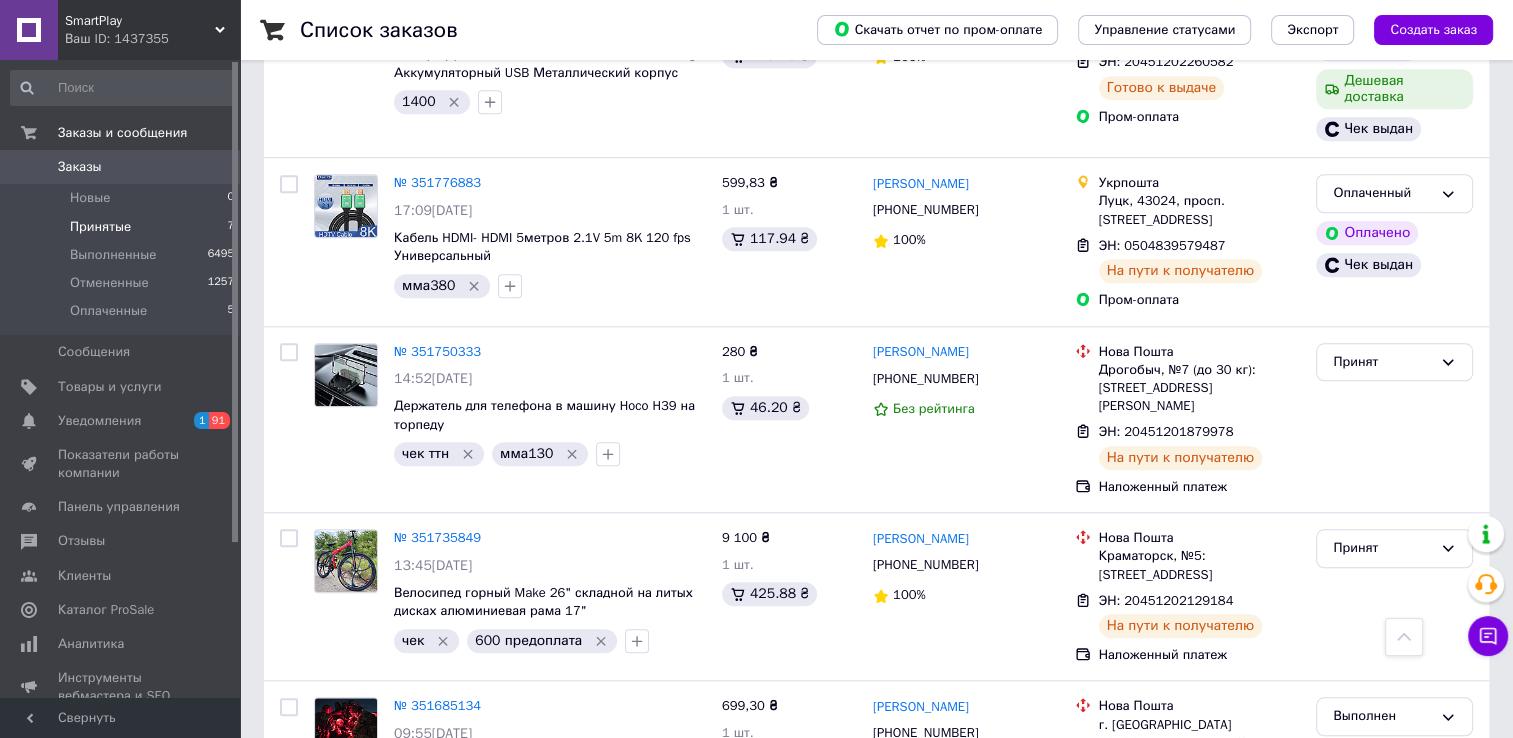 click on "Принятые 7" at bounding box center [123, 227] 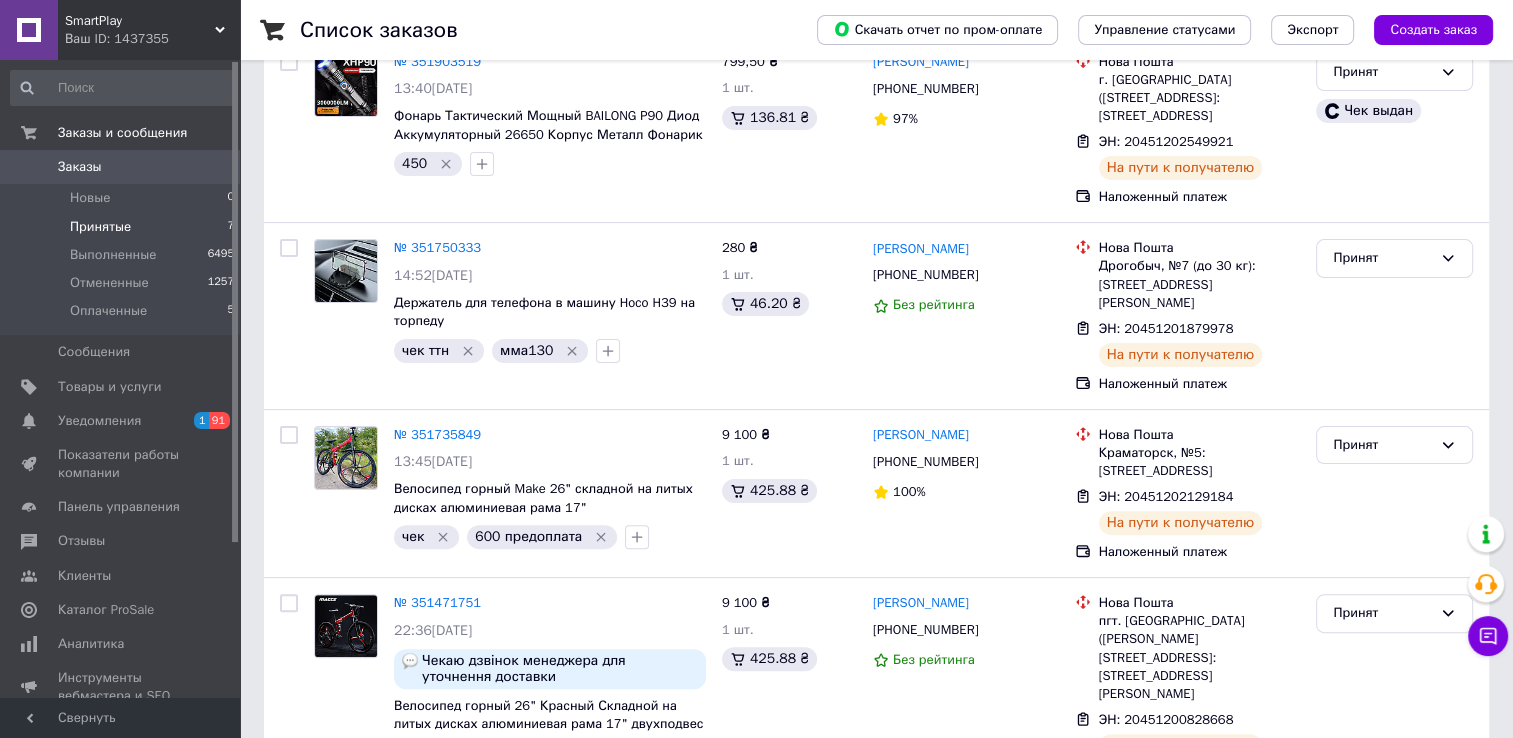 scroll, scrollTop: 438, scrollLeft: 0, axis: vertical 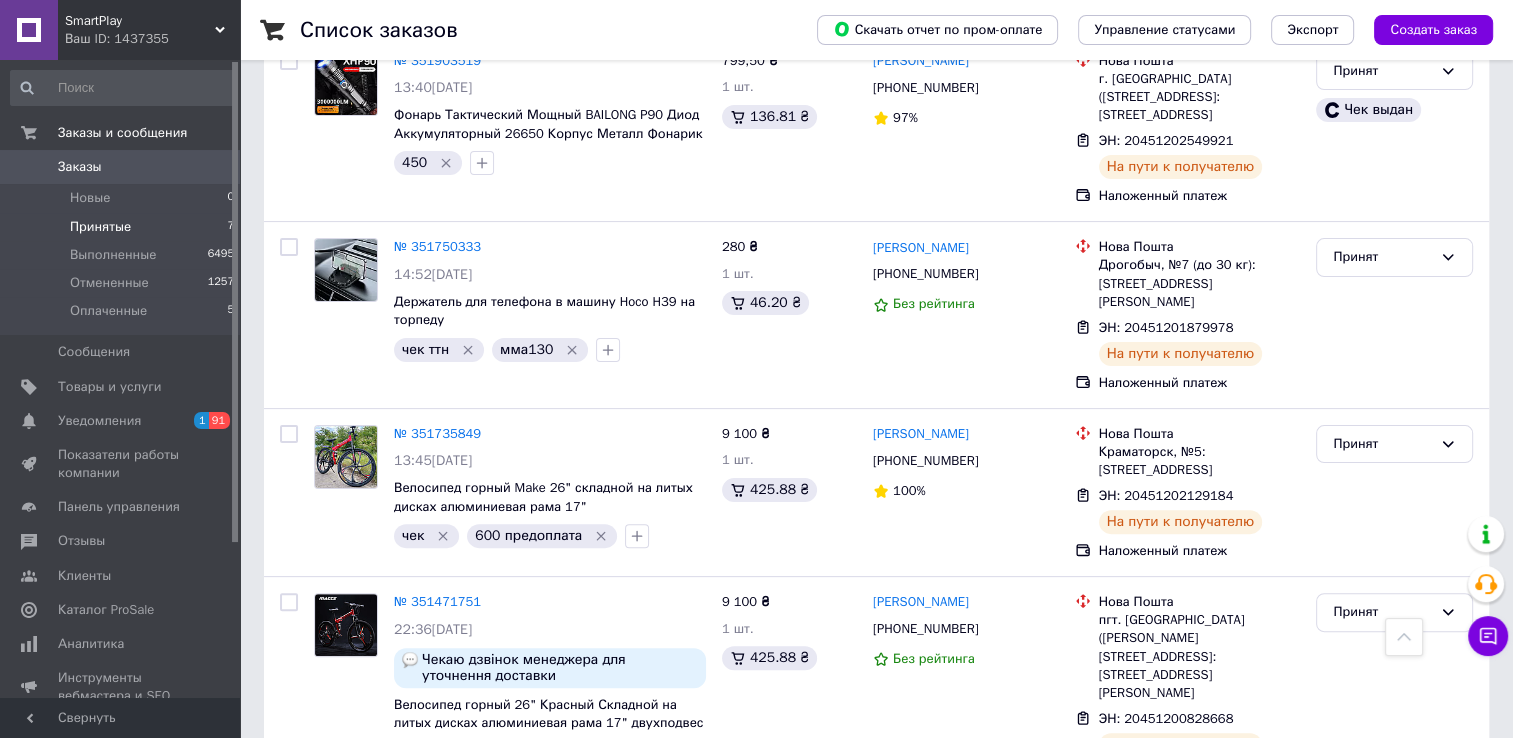 click on "Принятые" at bounding box center [100, 227] 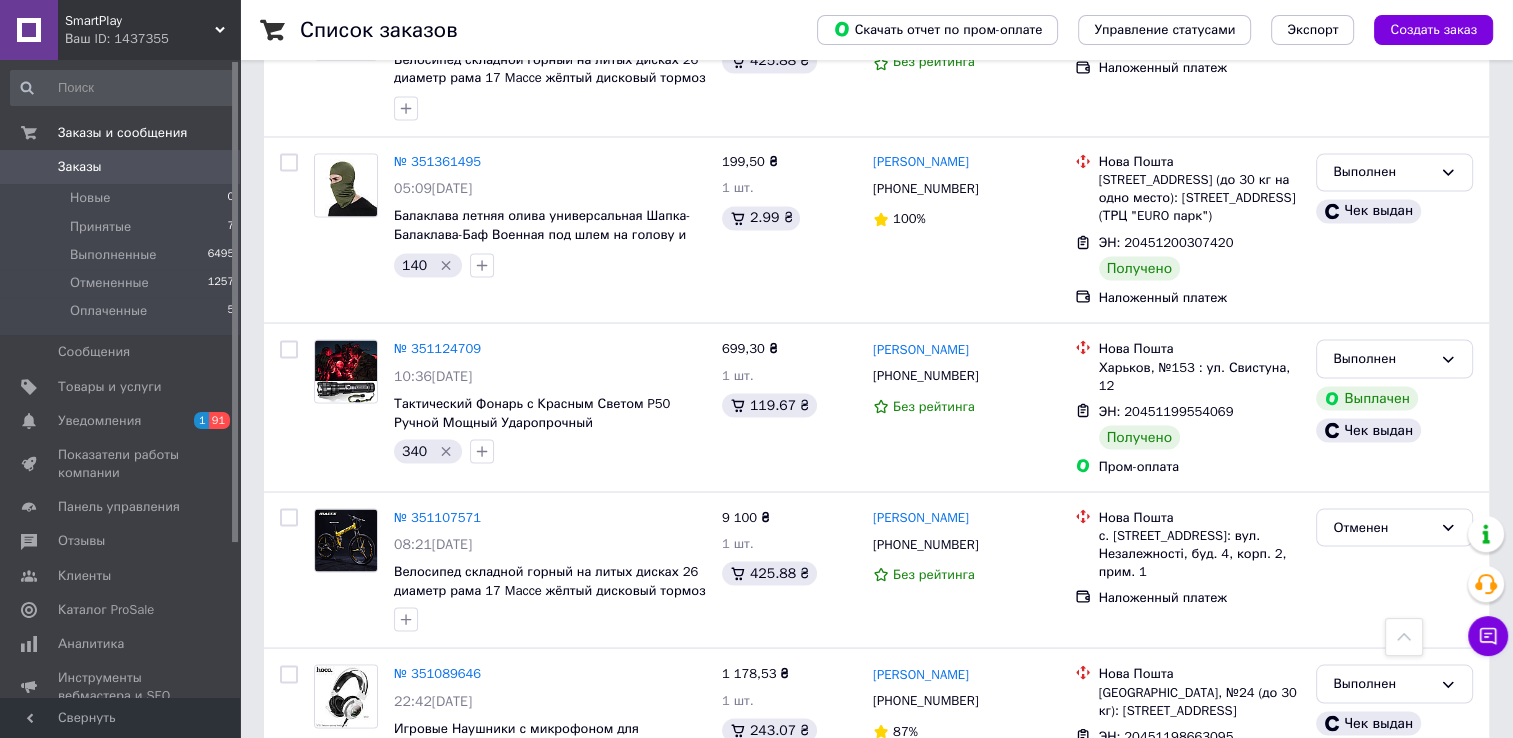 scroll, scrollTop: 3532, scrollLeft: 0, axis: vertical 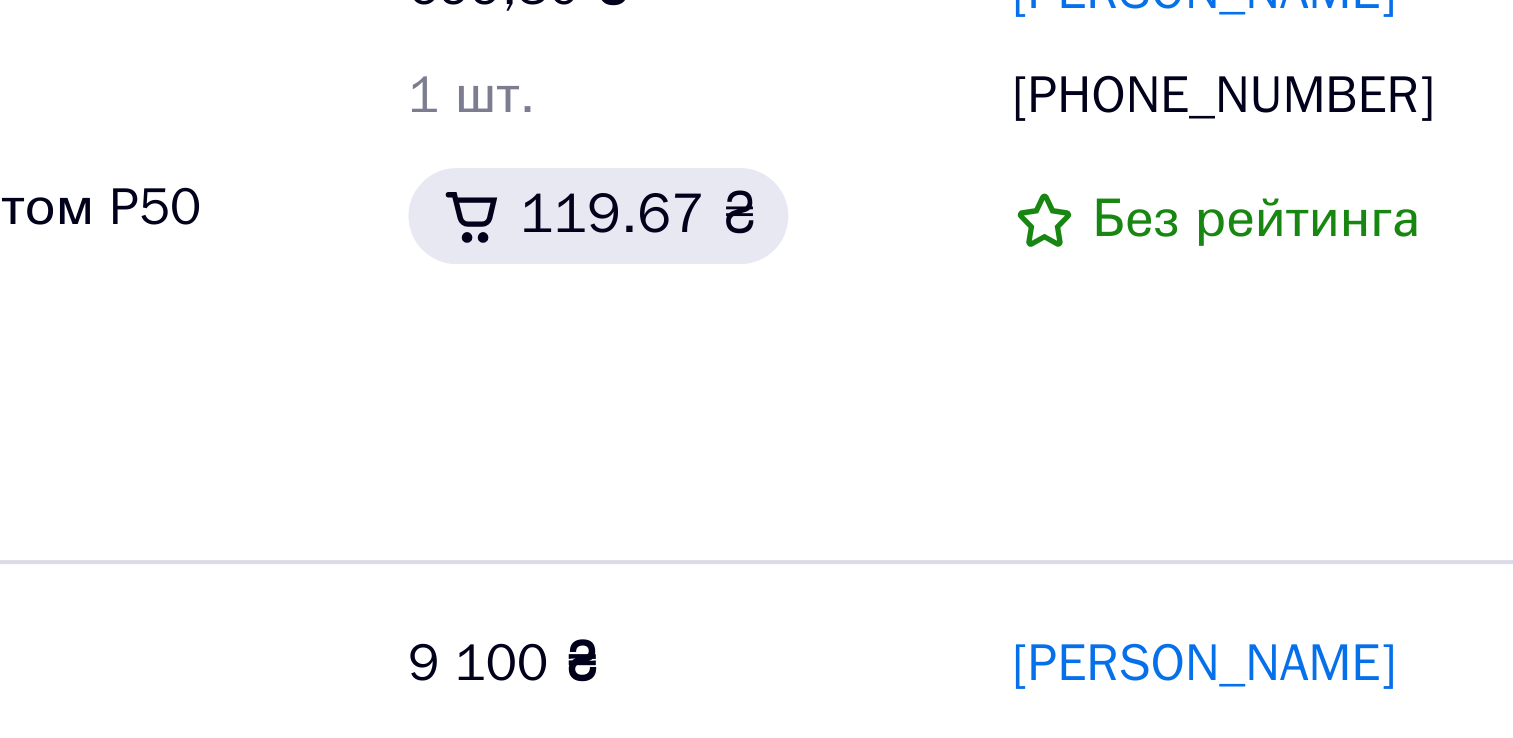 drag, startPoint x: 778, startPoint y: 460, endPoint x: 825, endPoint y: 488, distance: 54.708317 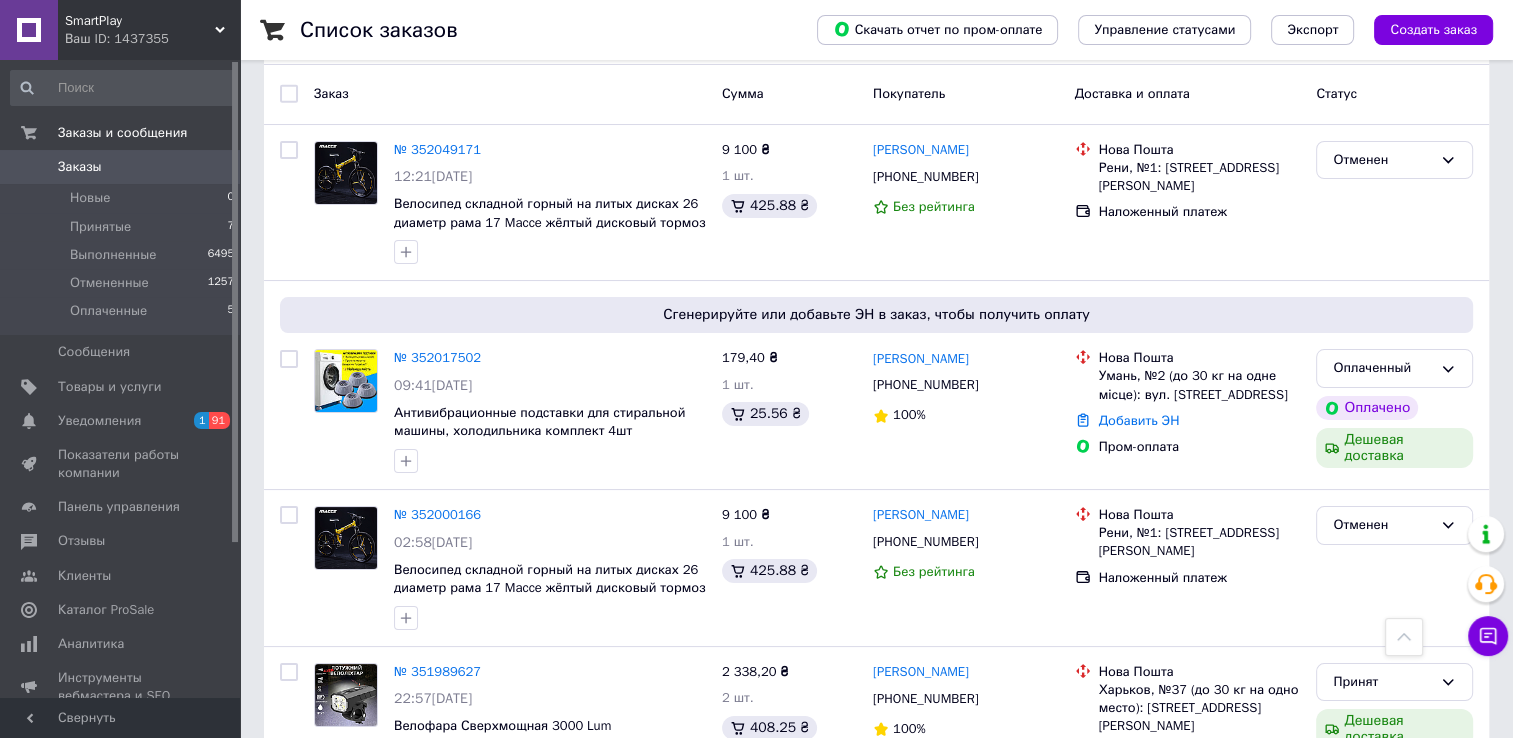 scroll, scrollTop: 0, scrollLeft: 0, axis: both 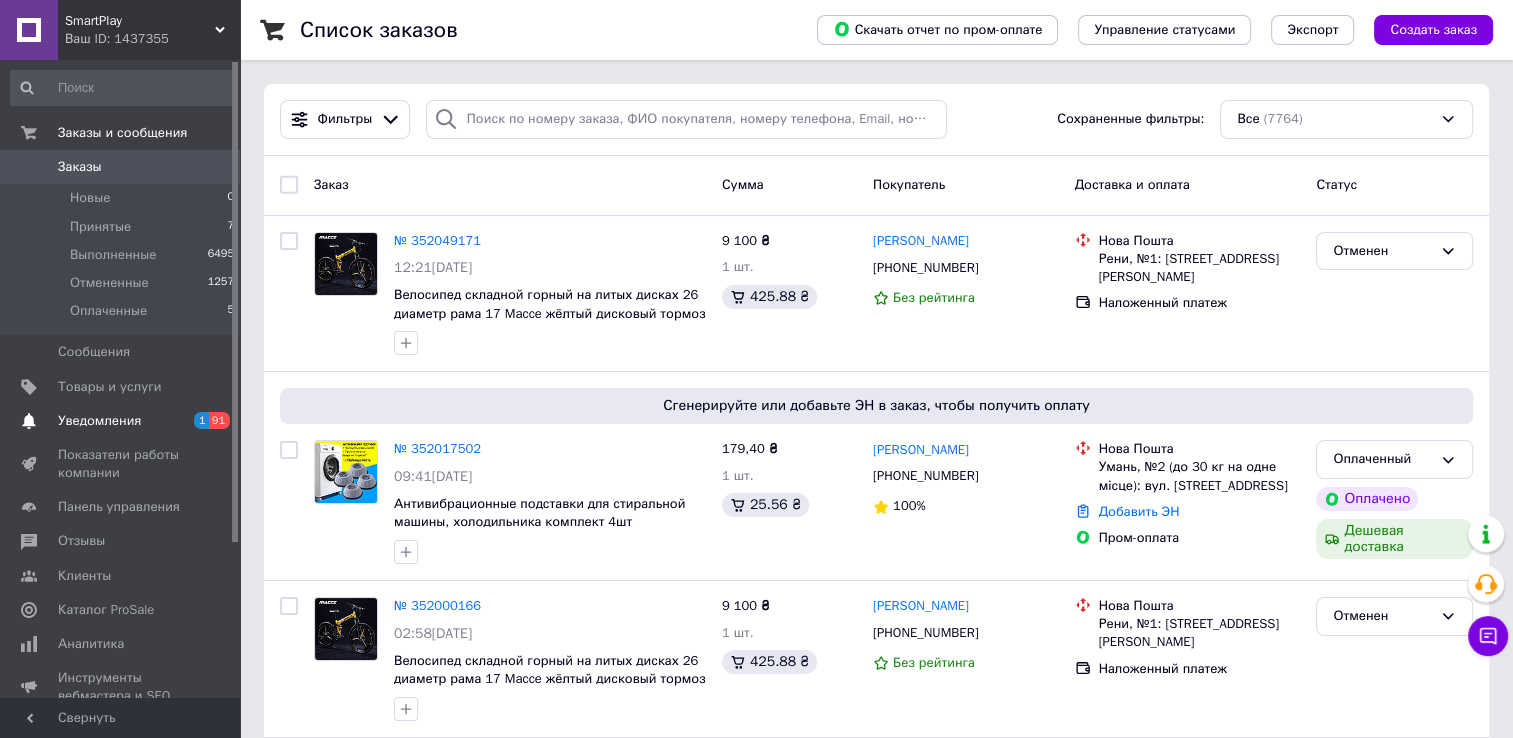 click on "Уведомления" at bounding box center [99, 421] 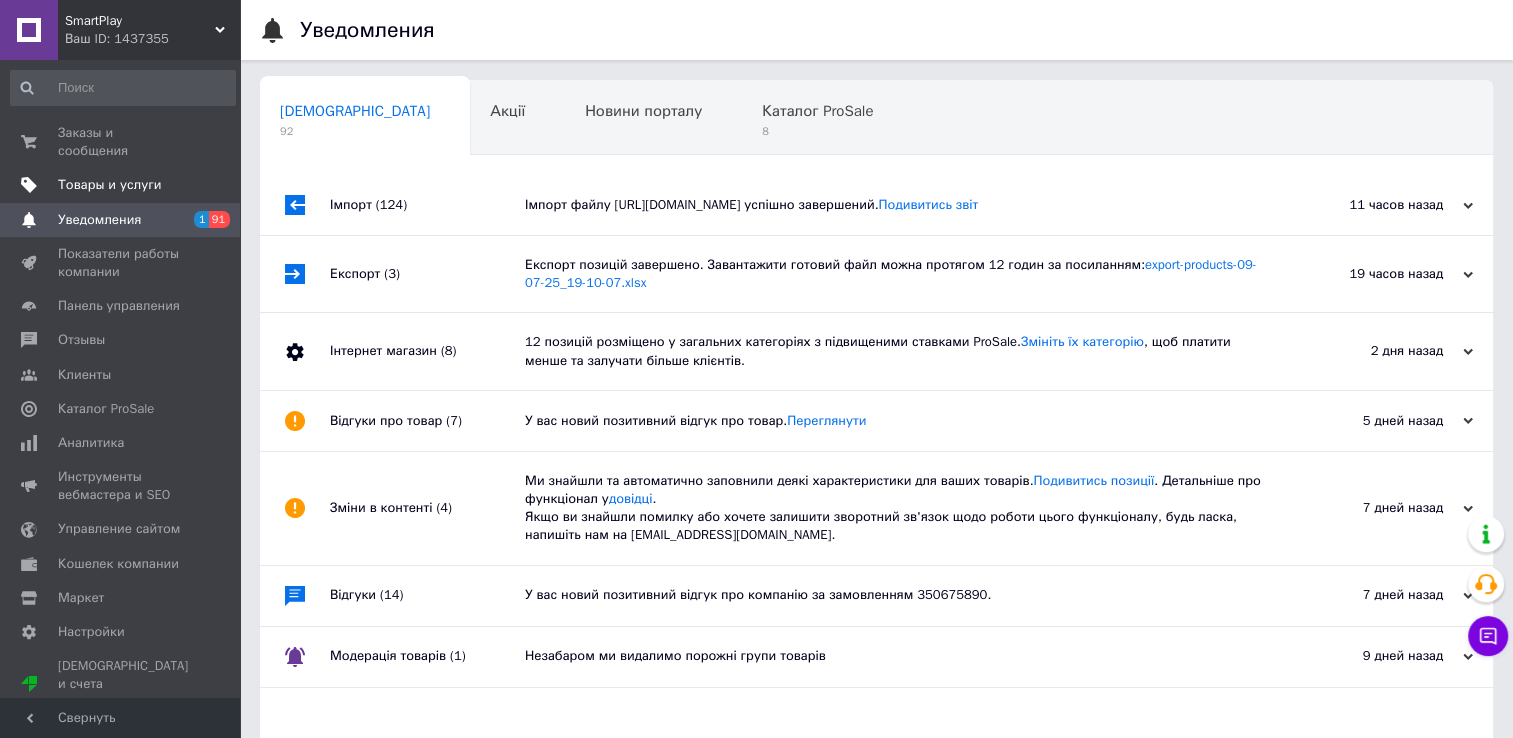 click on "Товары и услуги" at bounding box center (123, 185) 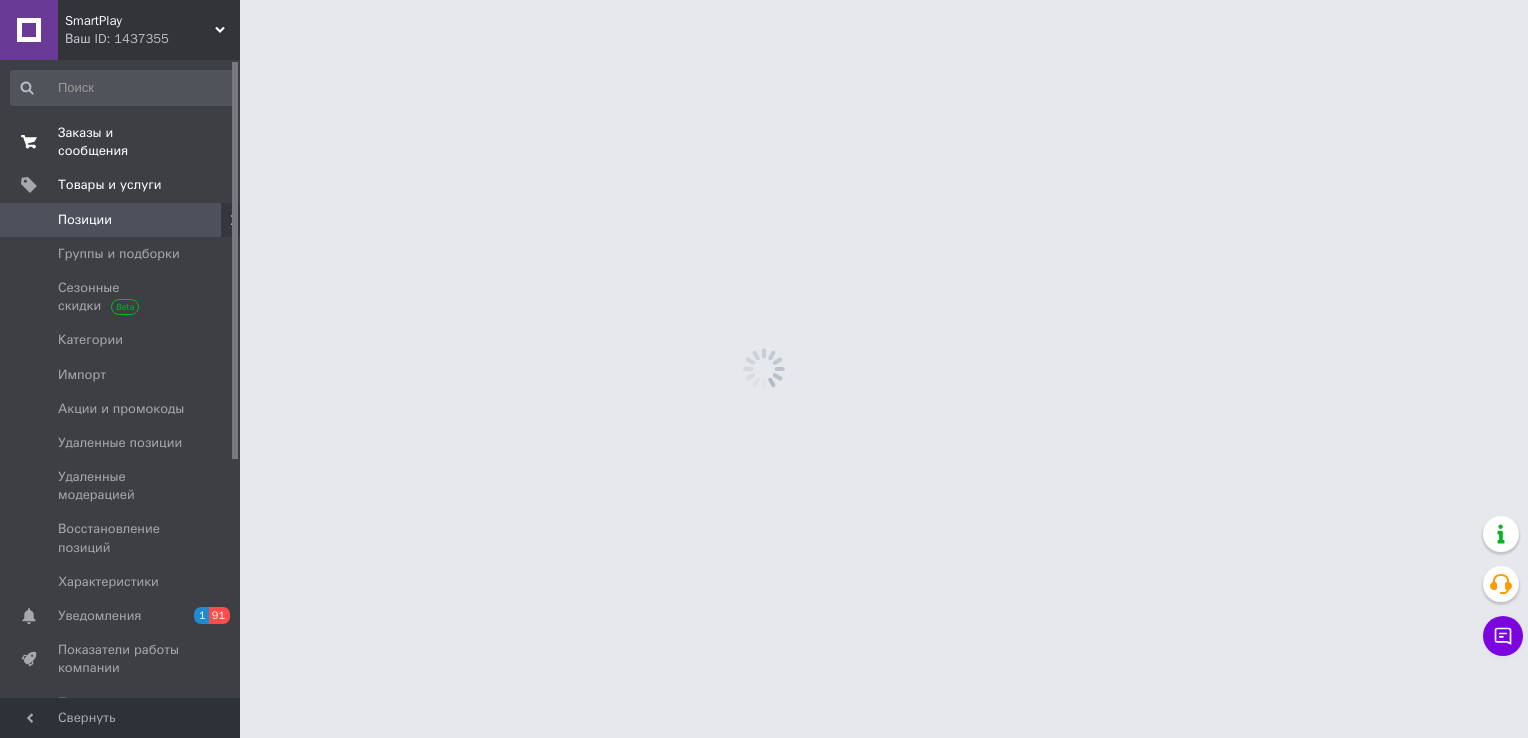 click on "Заказы и сообщения 0 0" at bounding box center [123, 142] 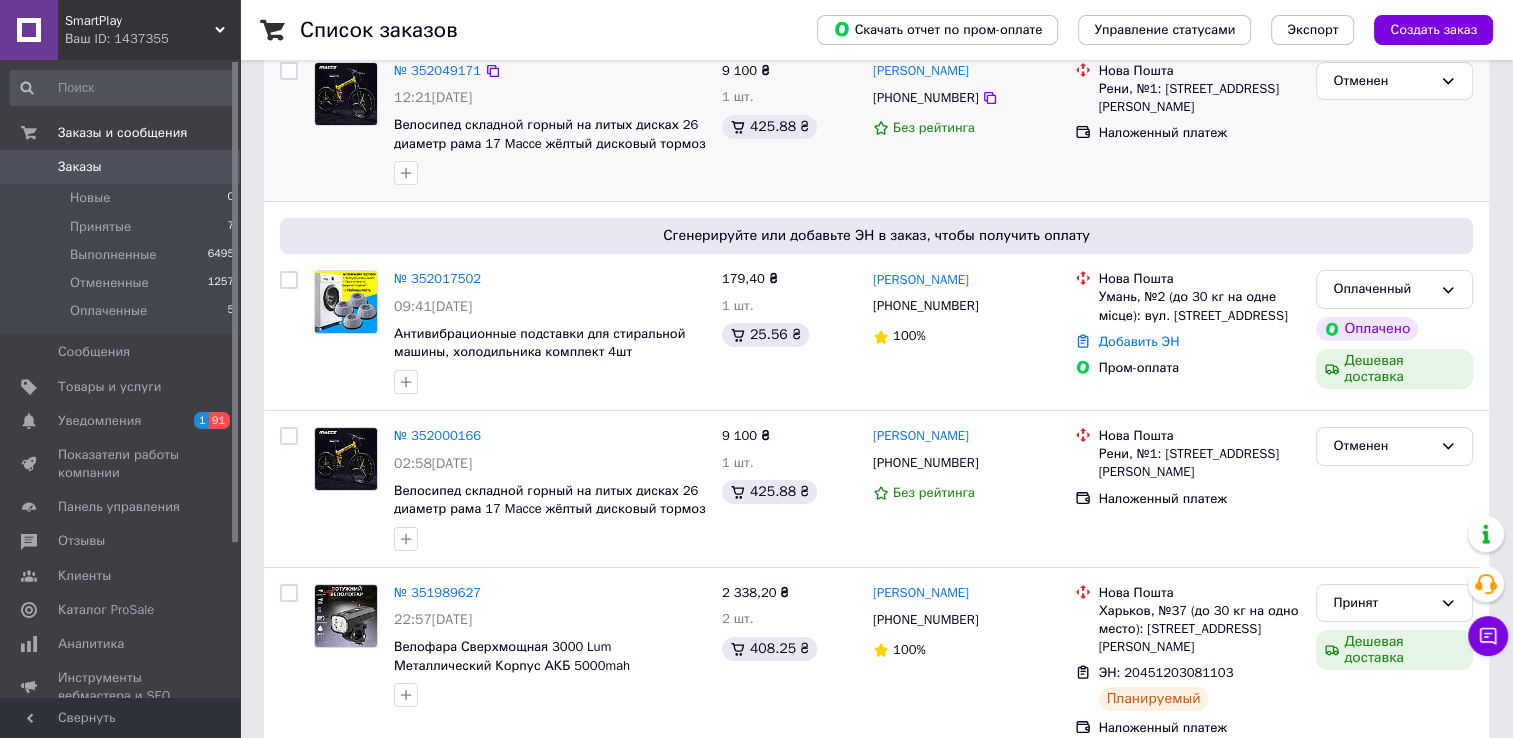 scroll, scrollTop: 171, scrollLeft: 0, axis: vertical 